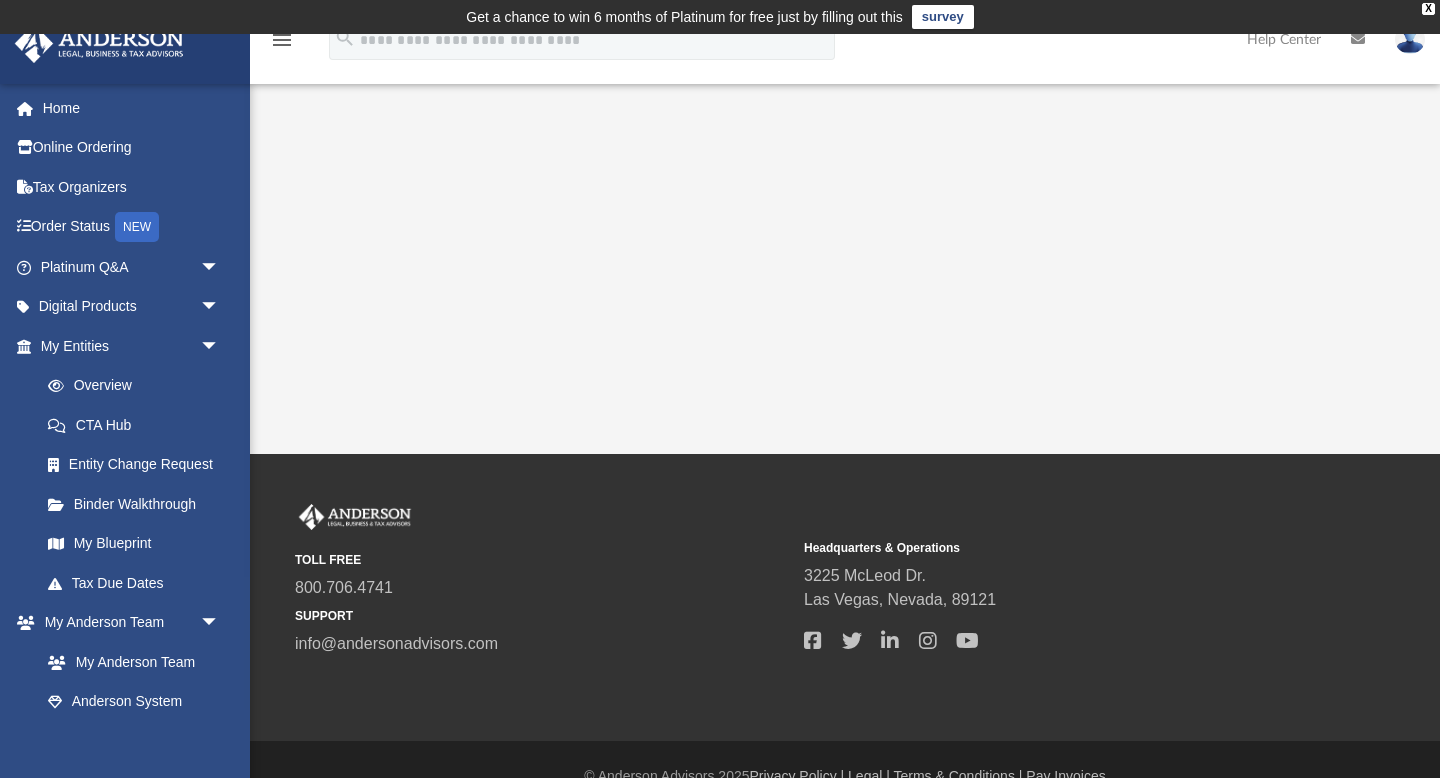 scroll, scrollTop: 10, scrollLeft: 0, axis: vertical 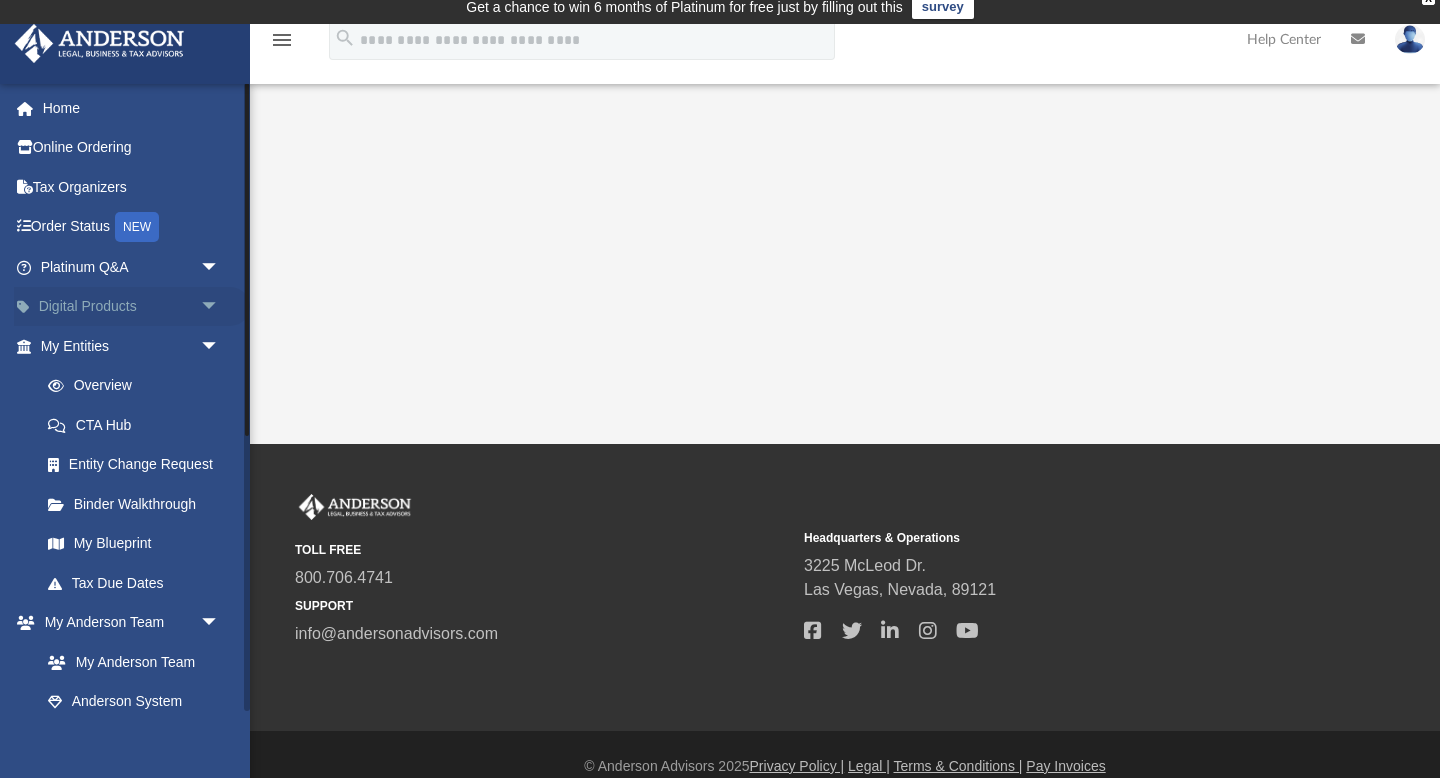 click on "arrow_drop_down" at bounding box center (220, 307) 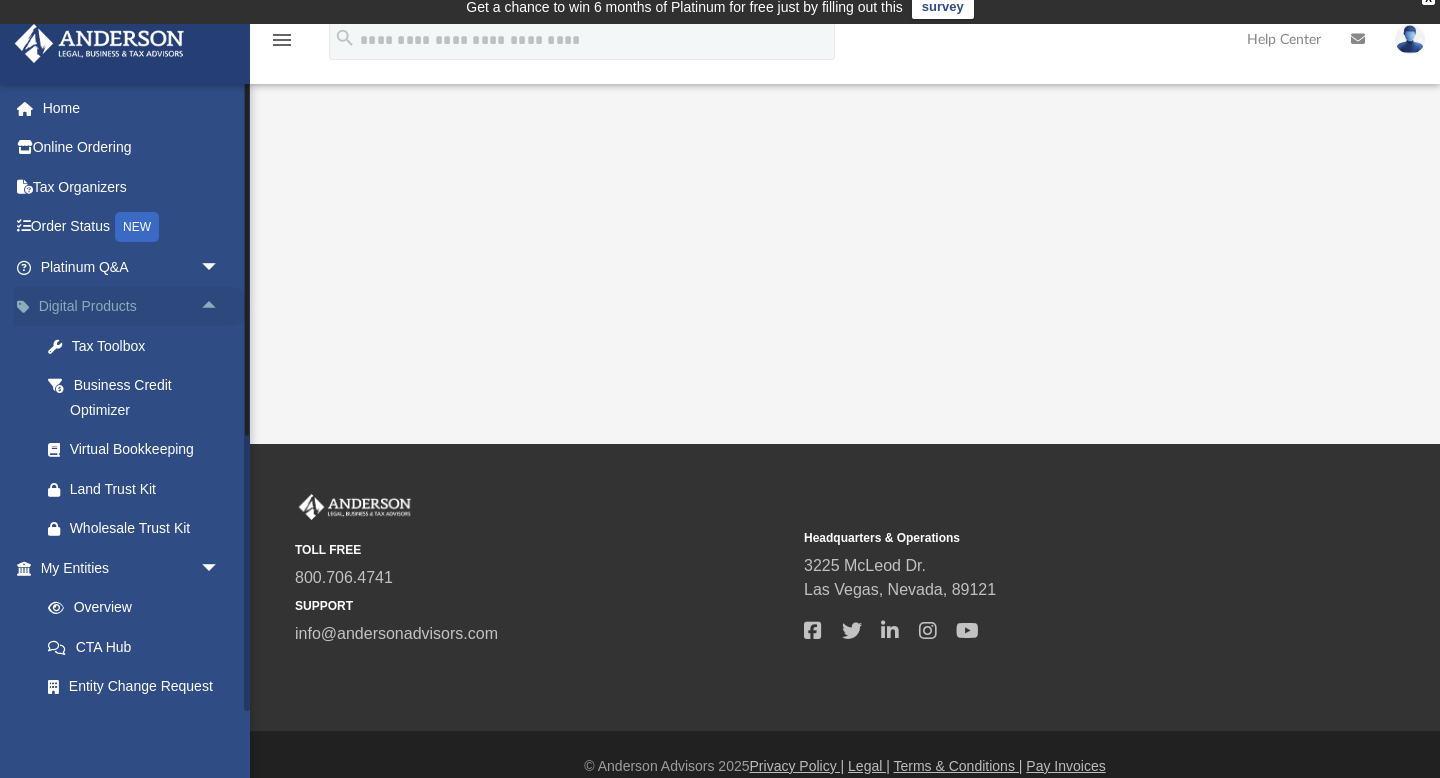 click on "arrow_drop_up" at bounding box center [220, 307] 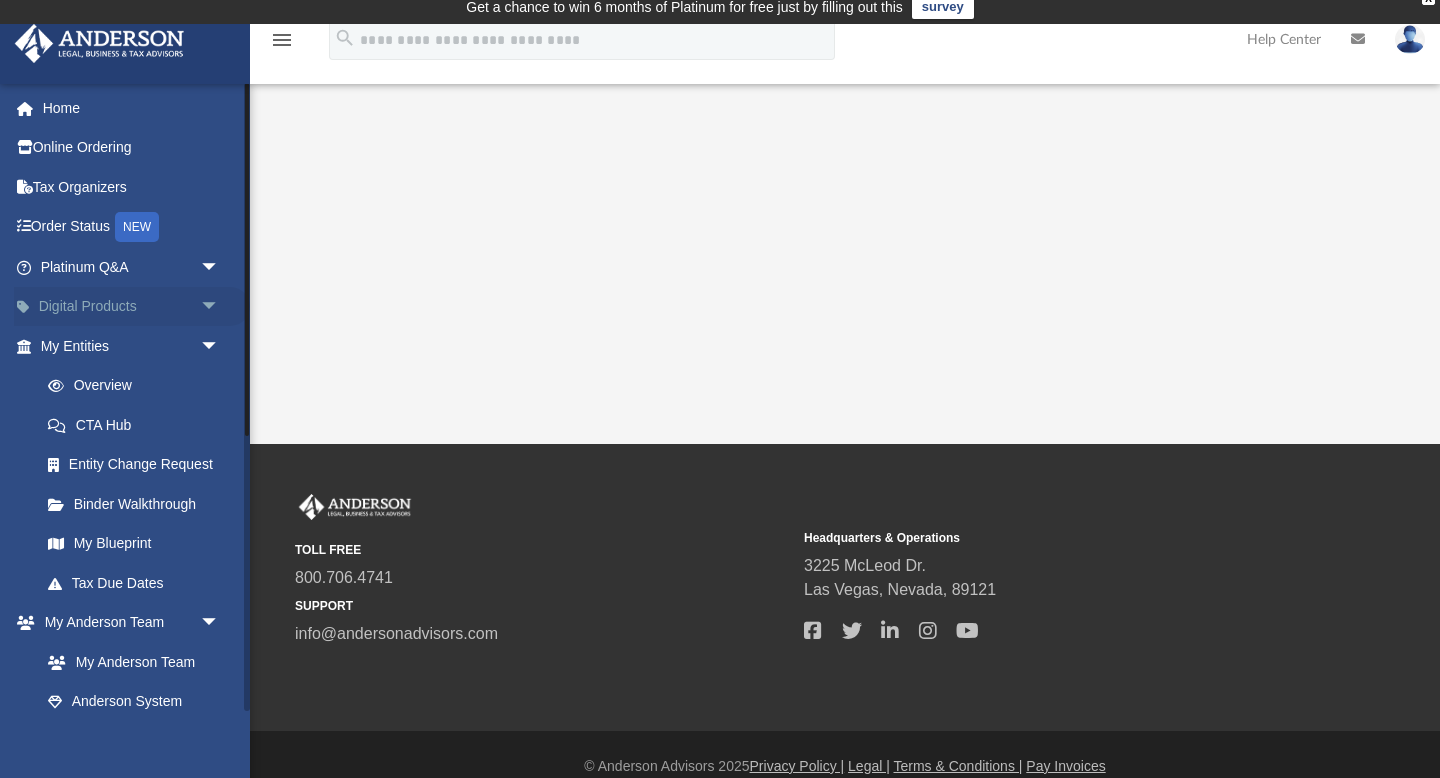 click on "arrow_drop_down" at bounding box center (220, 307) 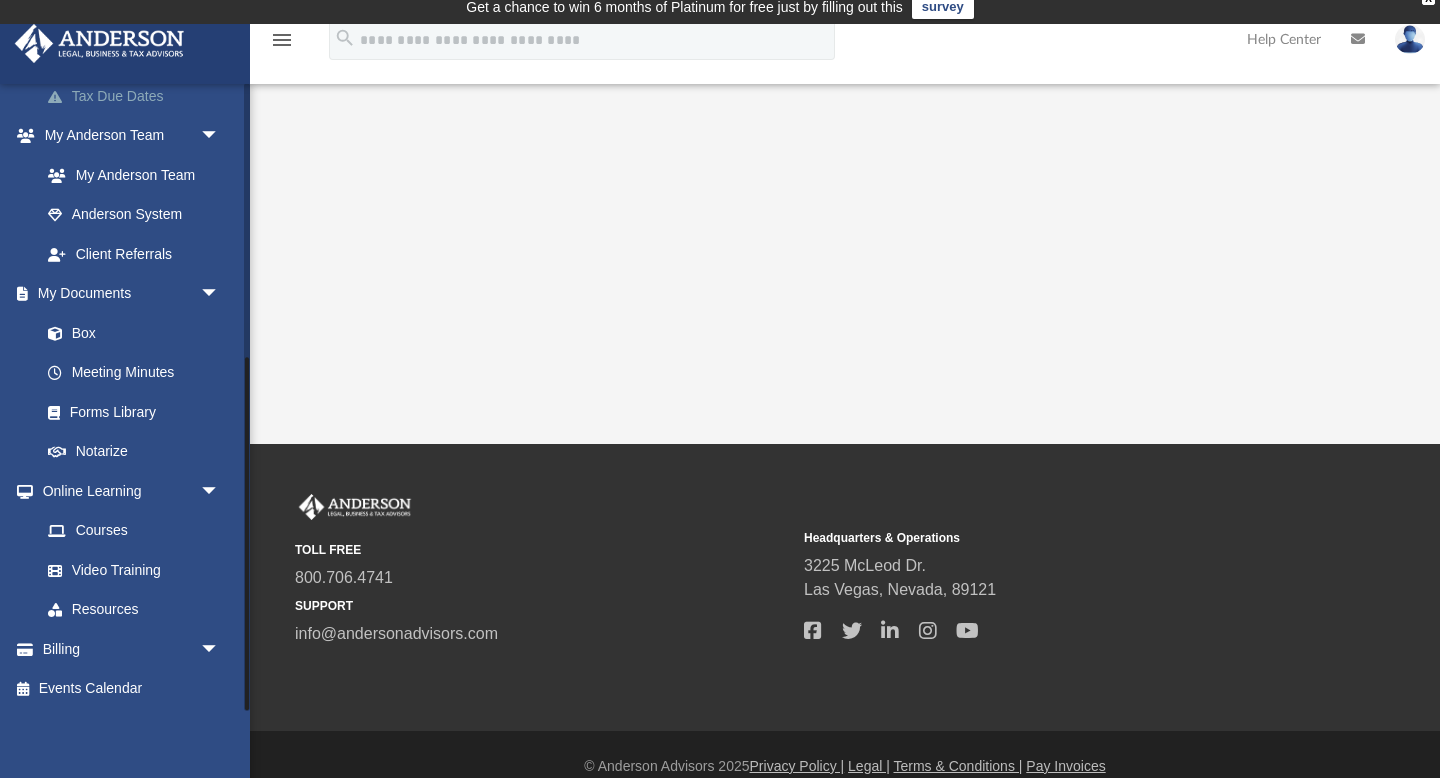 scroll, scrollTop: 711, scrollLeft: 0, axis: vertical 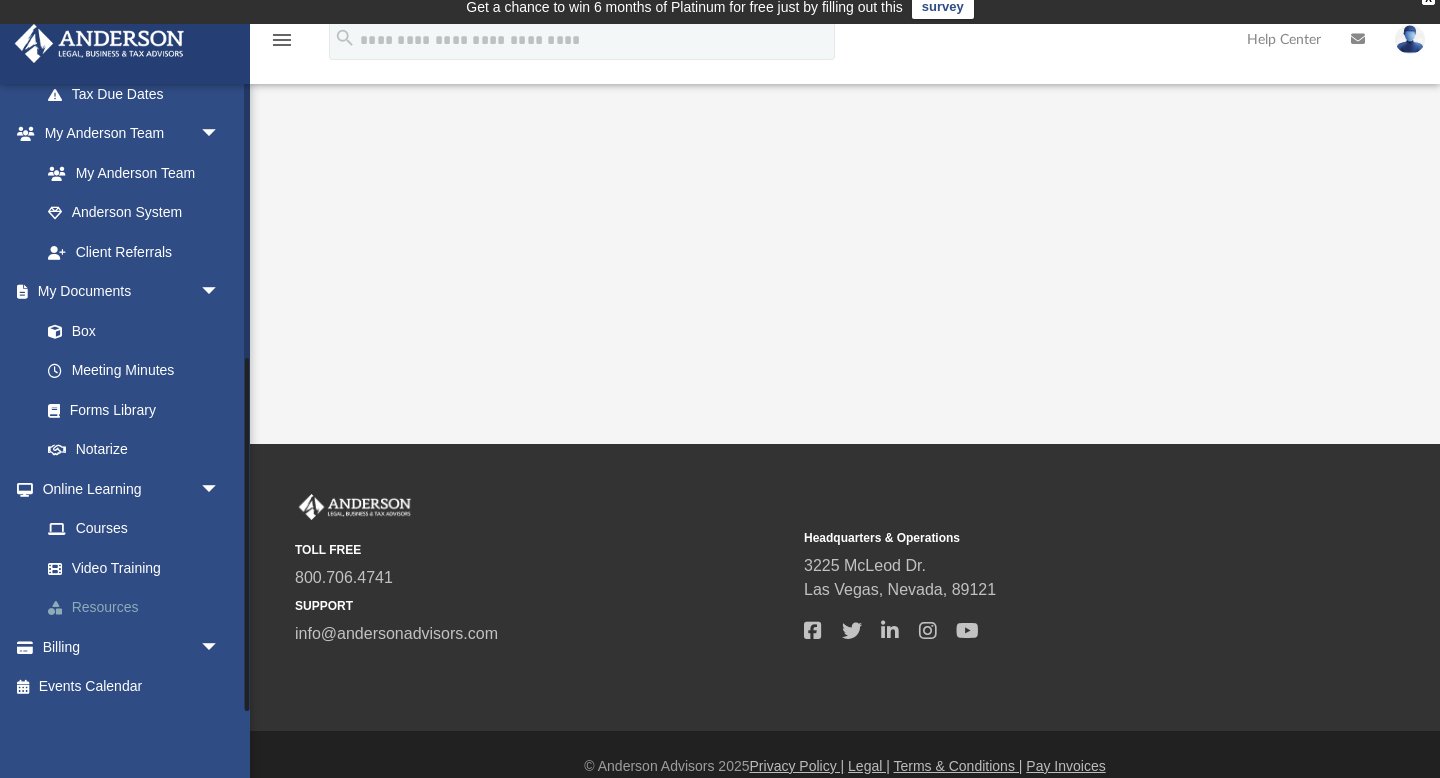 click on "Resources" at bounding box center (139, 608) 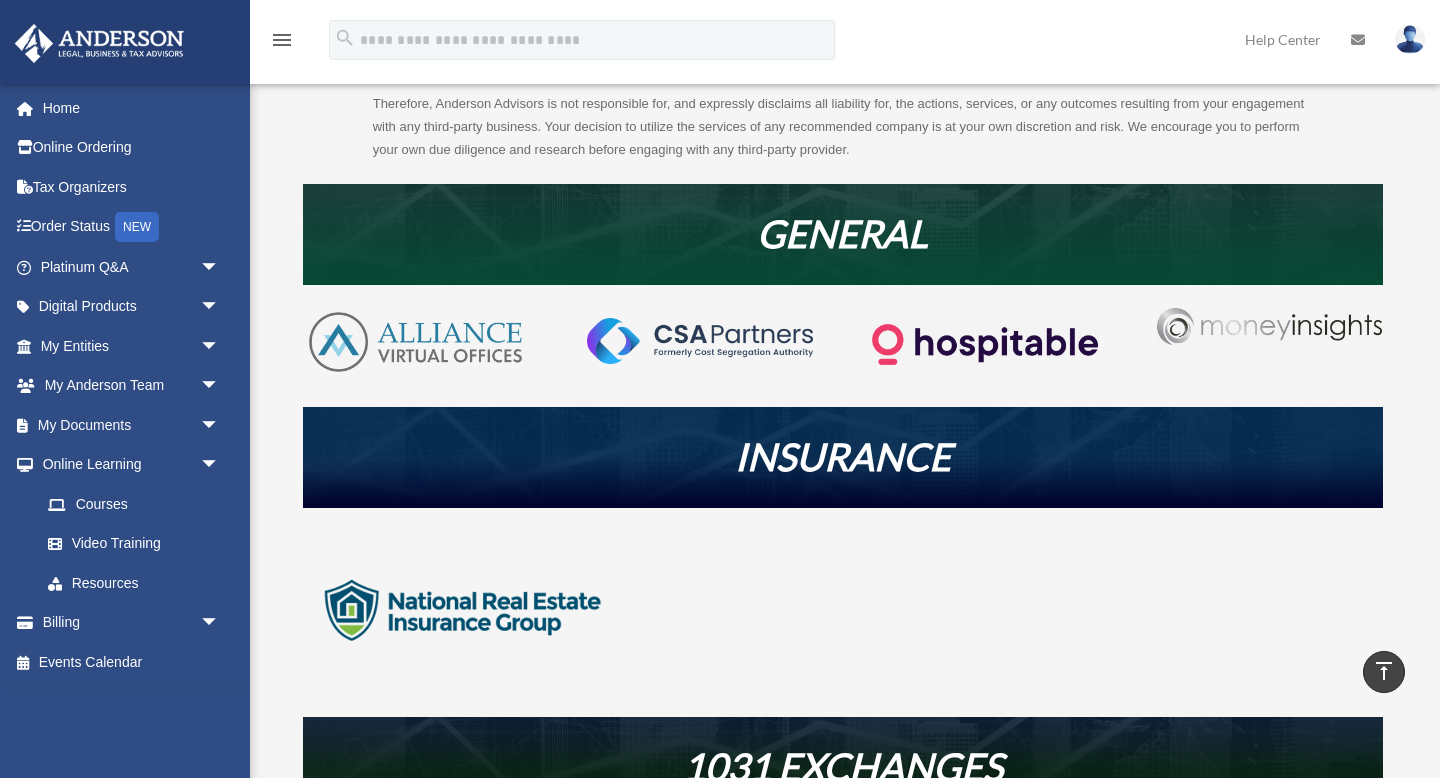 scroll, scrollTop: 306, scrollLeft: 0, axis: vertical 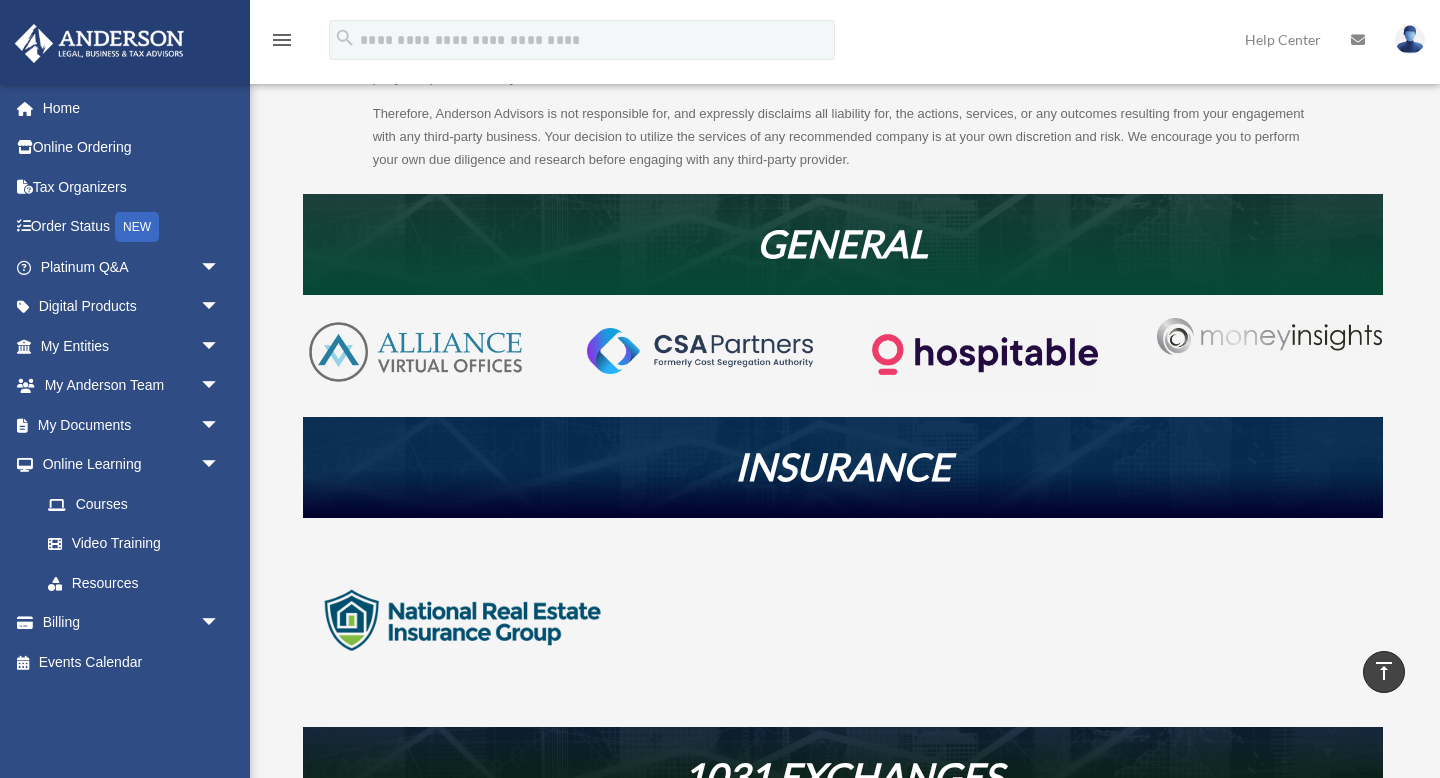 click at bounding box center (1269, 336) 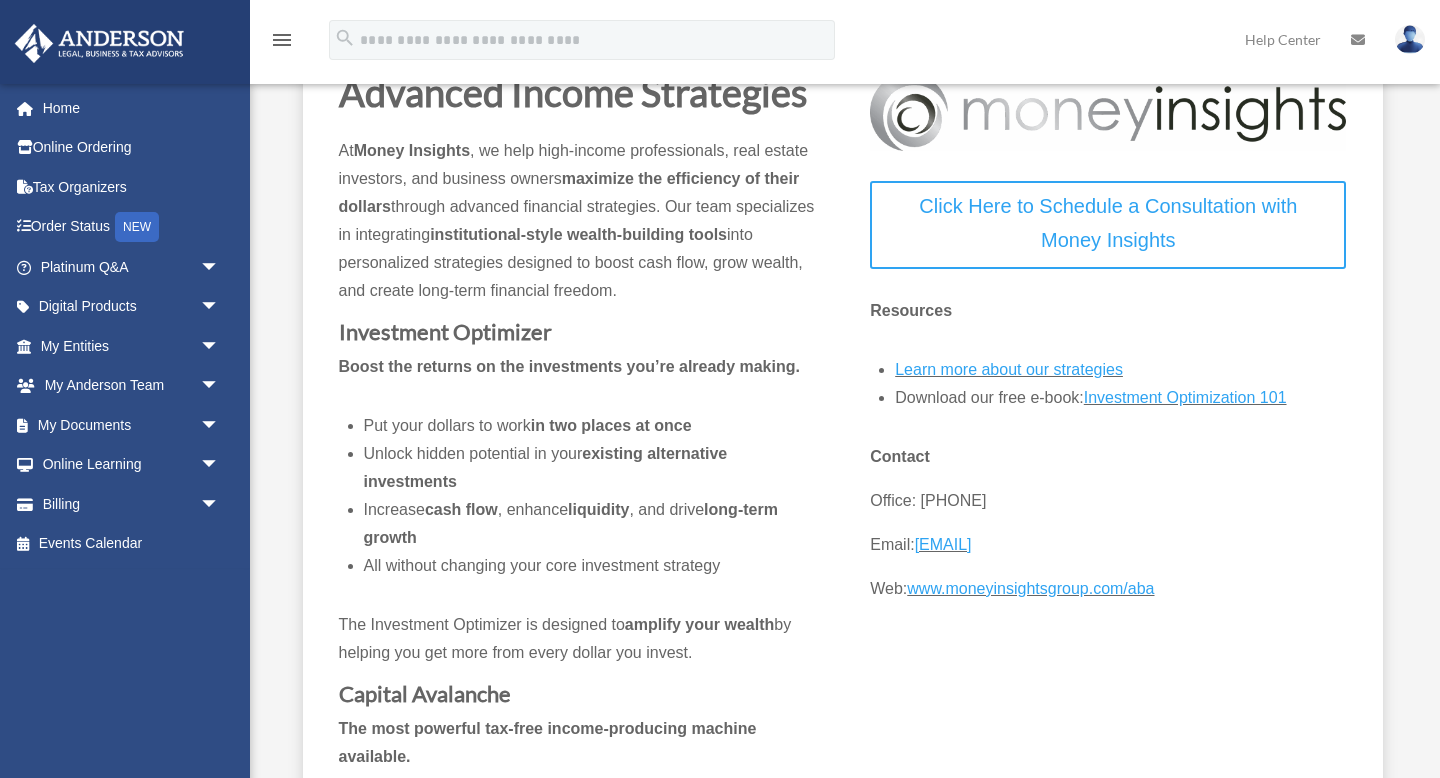scroll, scrollTop: 205, scrollLeft: 0, axis: vertical 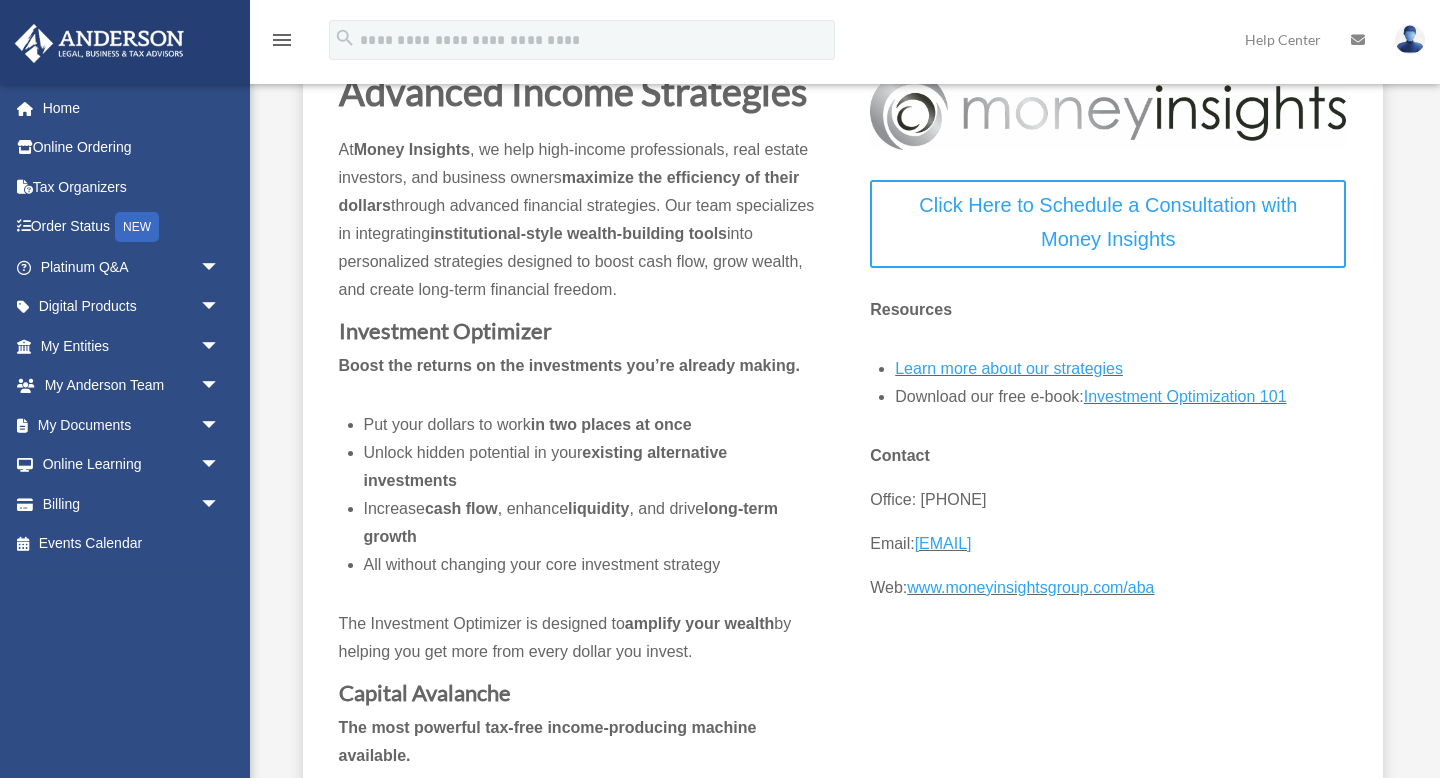 click on "Investment Optimization 101" at bounding box center (1185, 401) 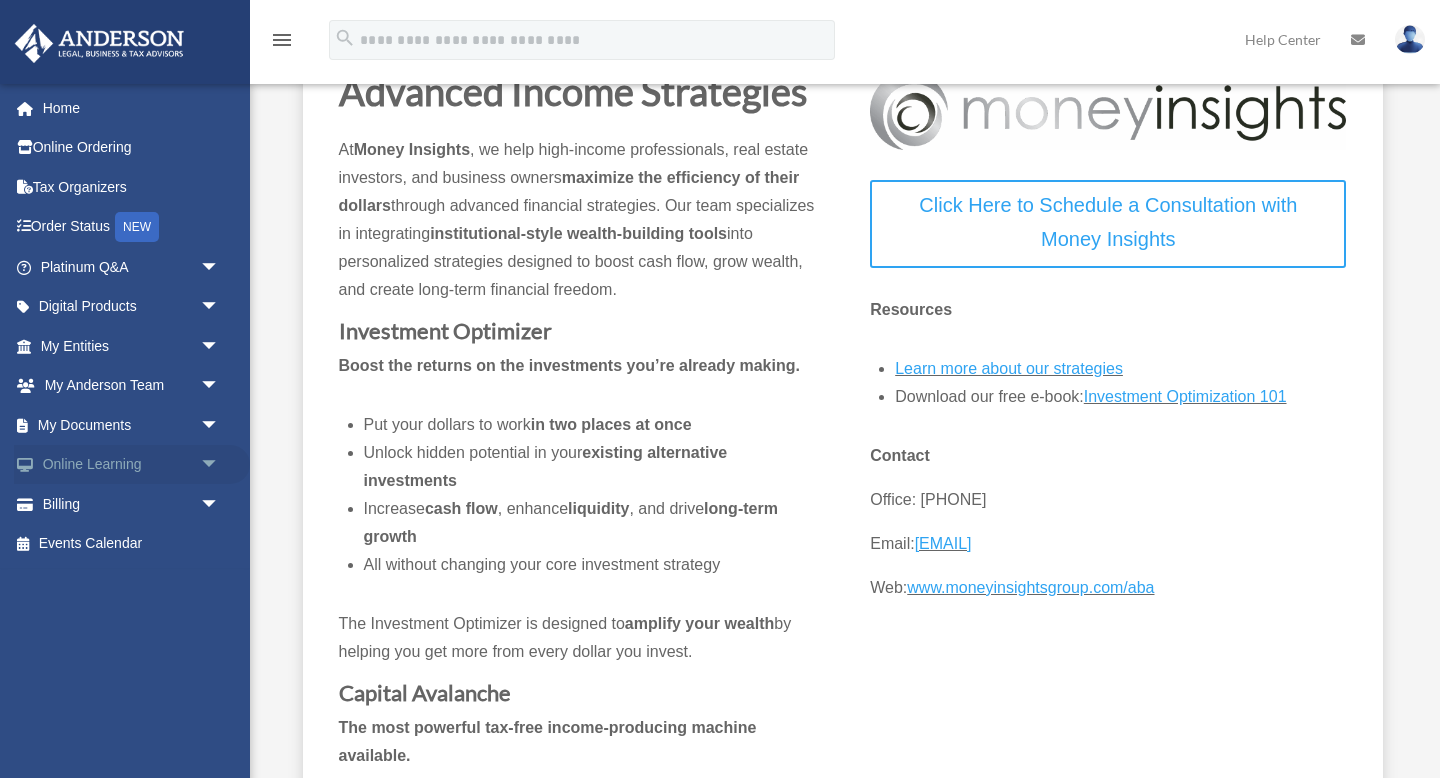 click on "arrow_drop_down" at bounding box center (220, 465) 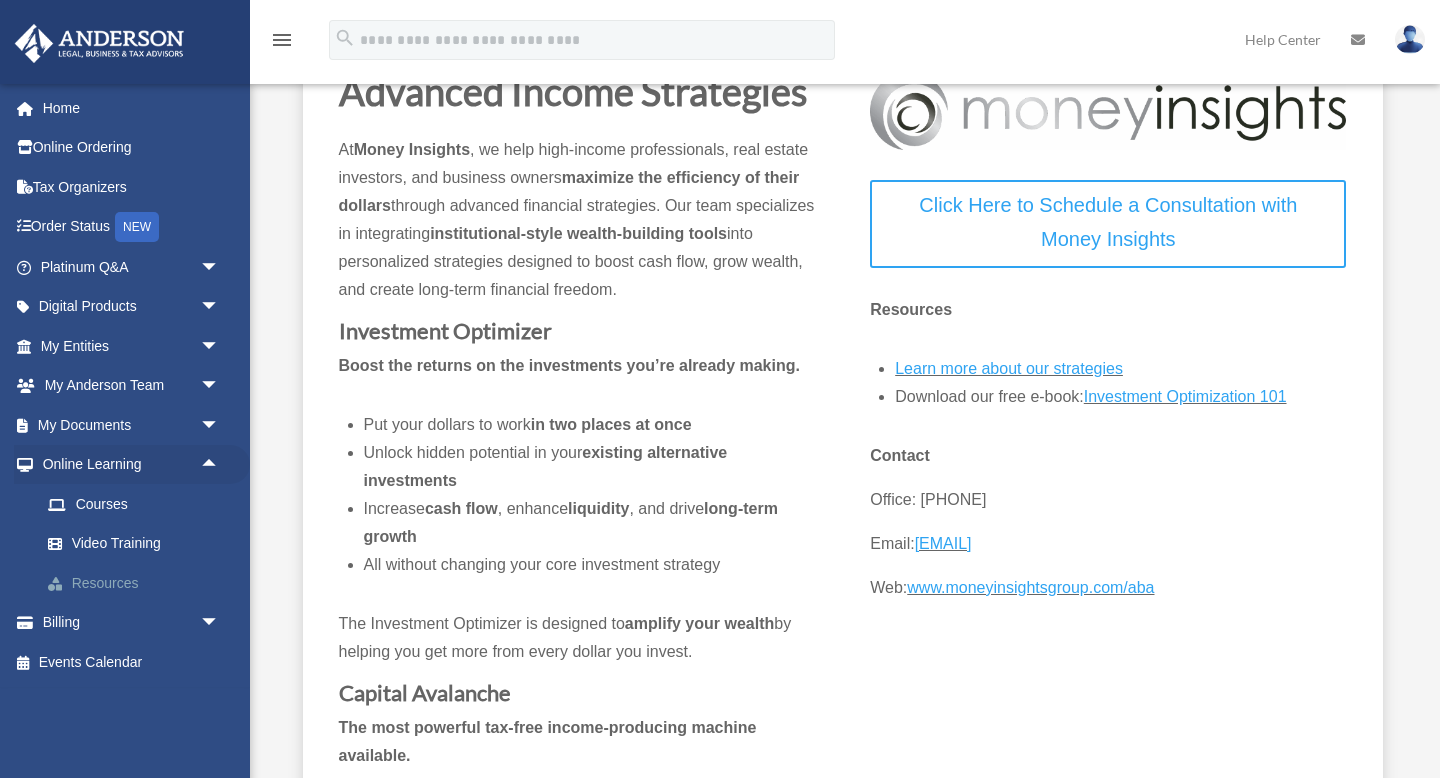 click on "Resources" at bounding box center (139, 583) 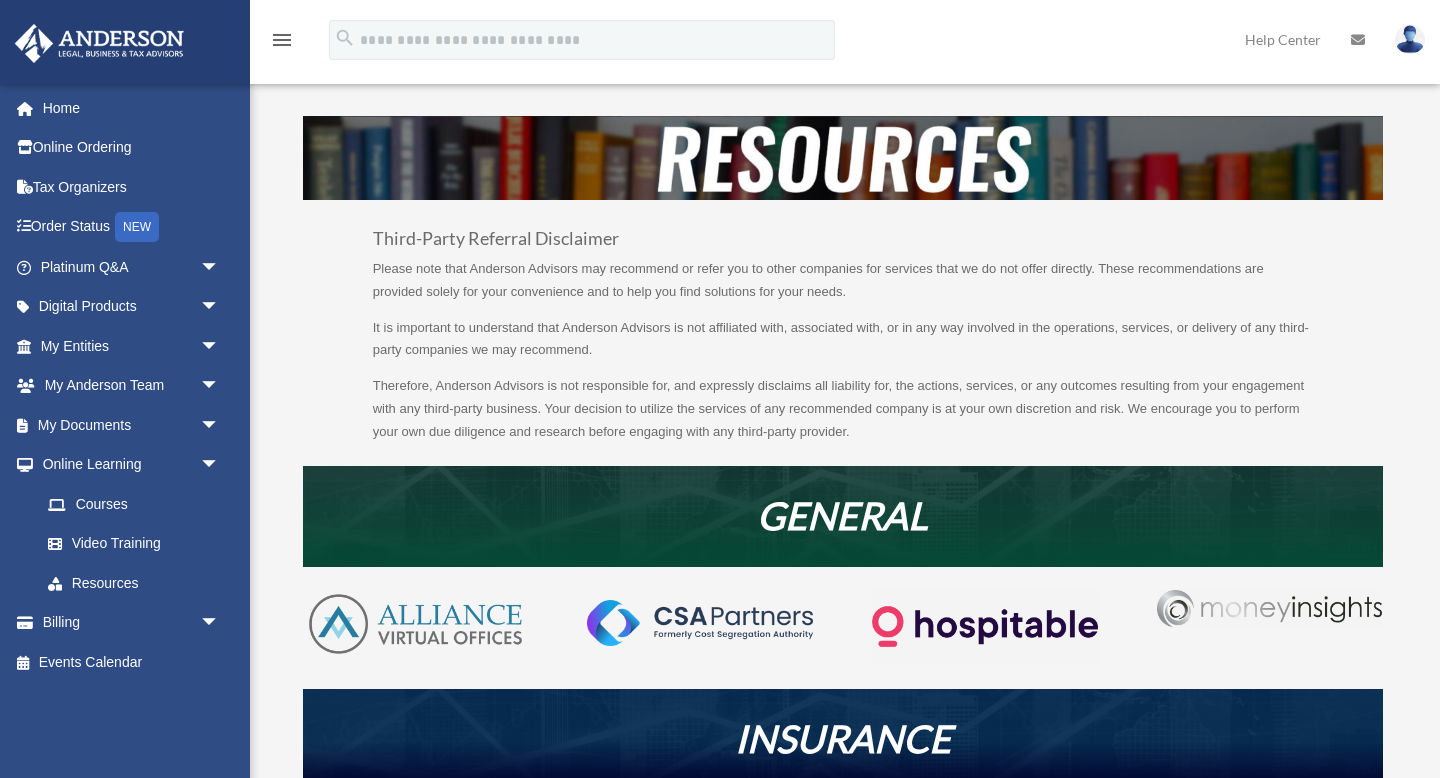 scroll, scrollTop: 0, scrollLeft: 0, axis: both 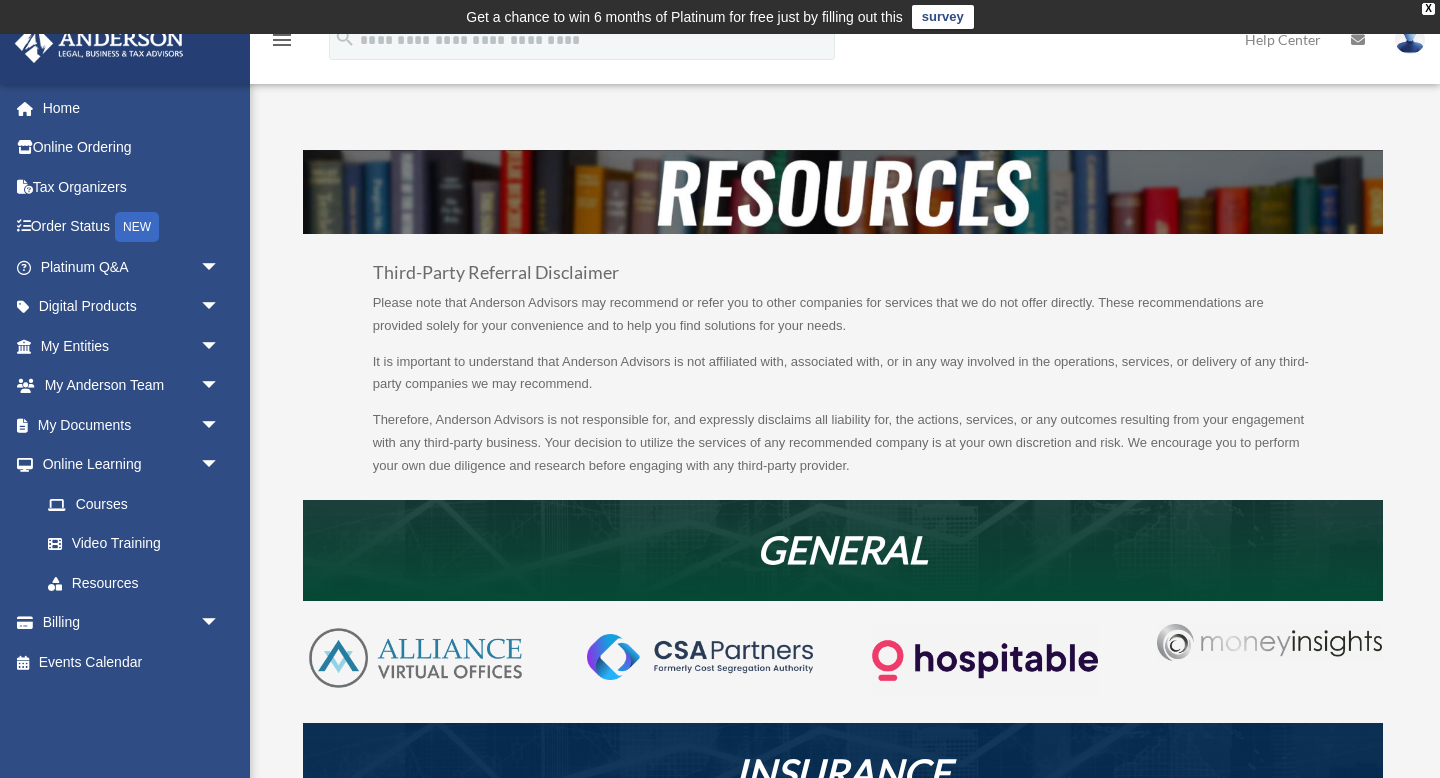click at bounding box center (984, 660) 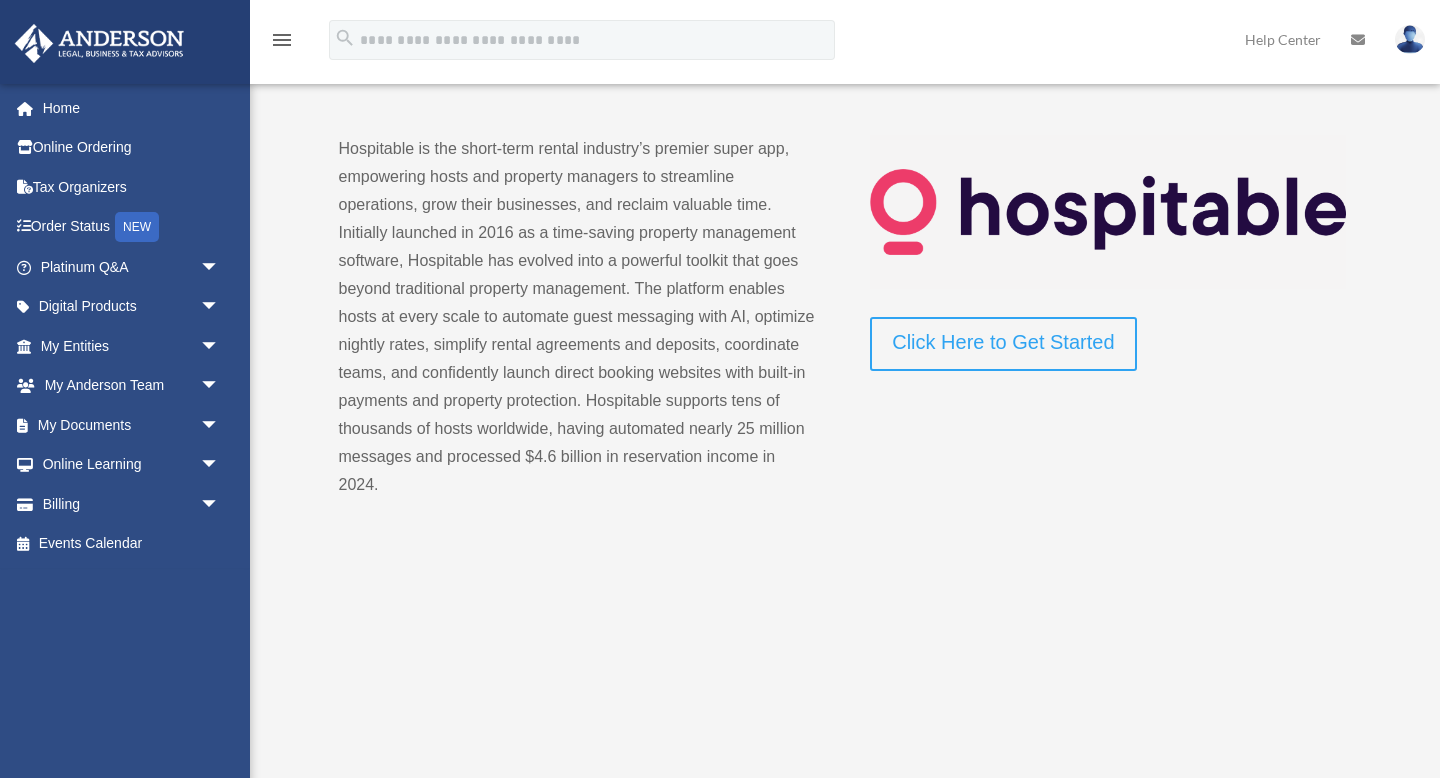 scroll, scrollTop: 0, scrollLeft: 0, axis: both 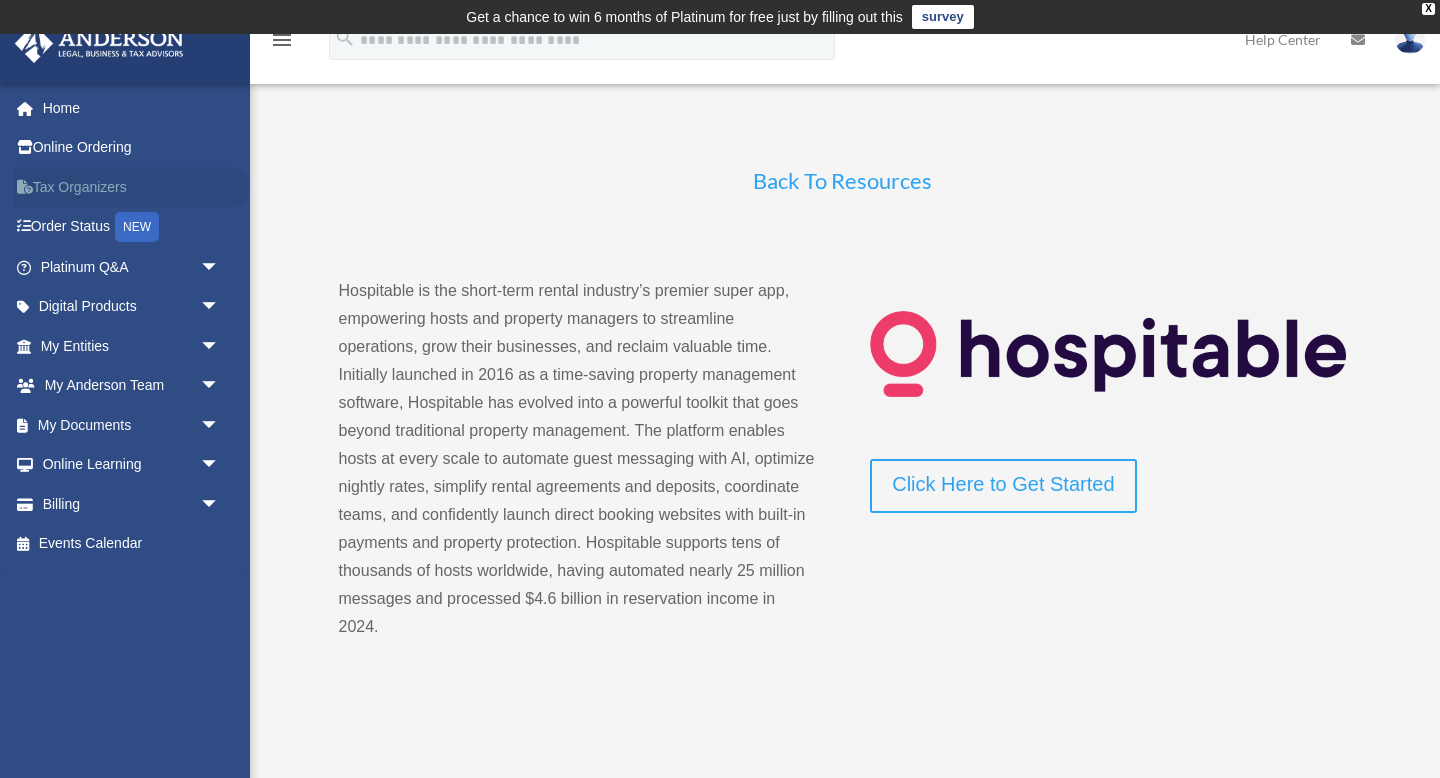 click on "Tax Organizers" at bounding box center (132, 187) 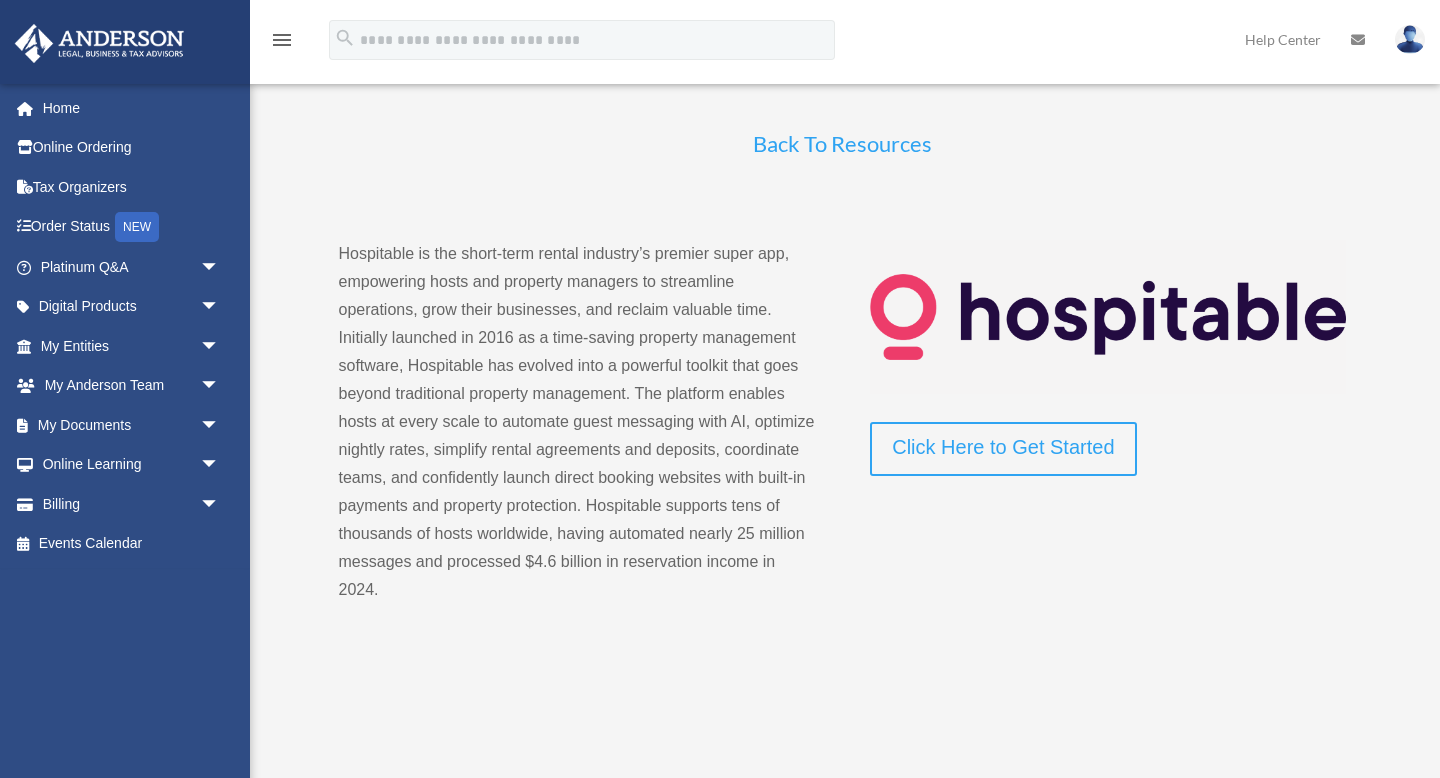 scroll, scrollTop: 0, scrollLeft: 0, axis: both 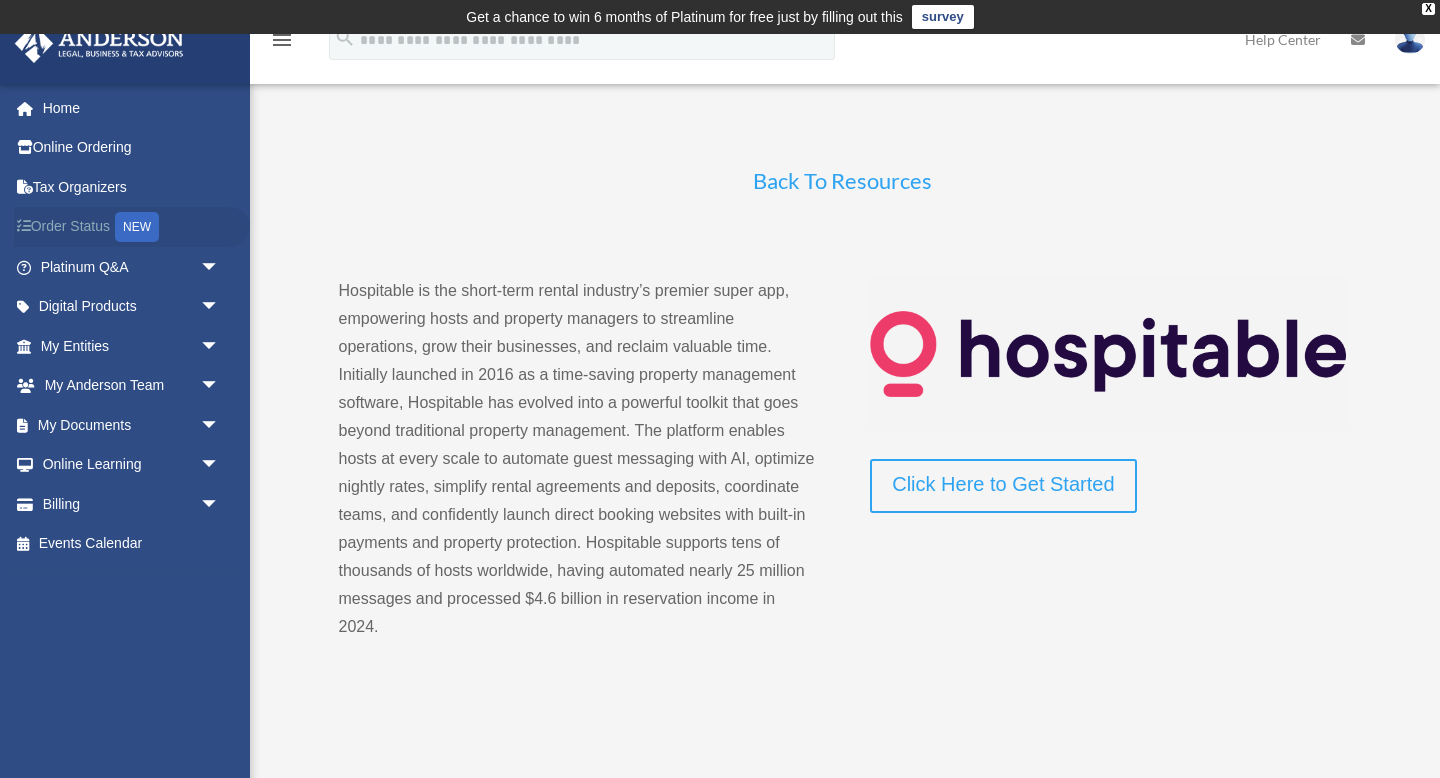 click on "Order Status  NEW" at bounding box center [132, 227] 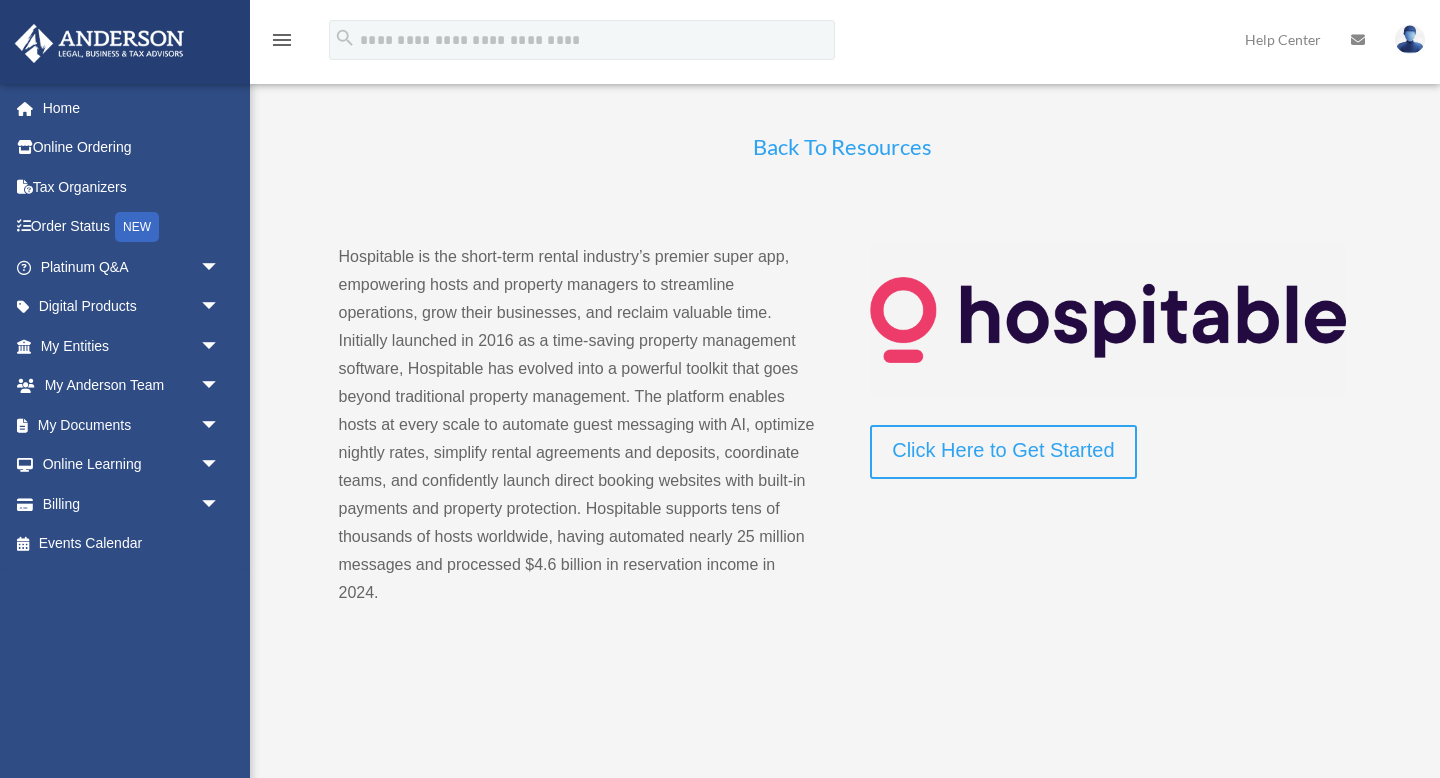 scroll, scrollTop: 0, scrollLeft: 0, axis: both 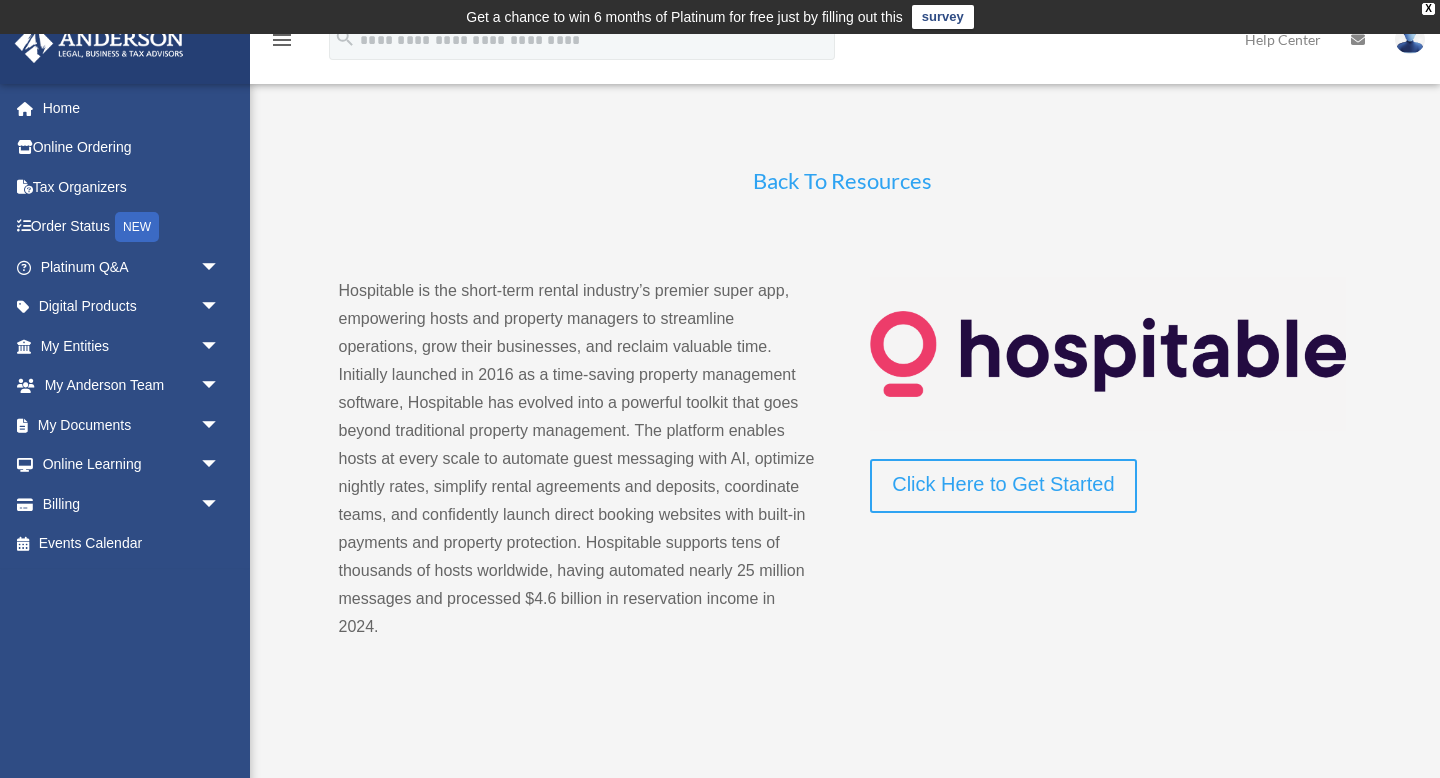click on "Back To Resources" at bounding box center [842, 185] 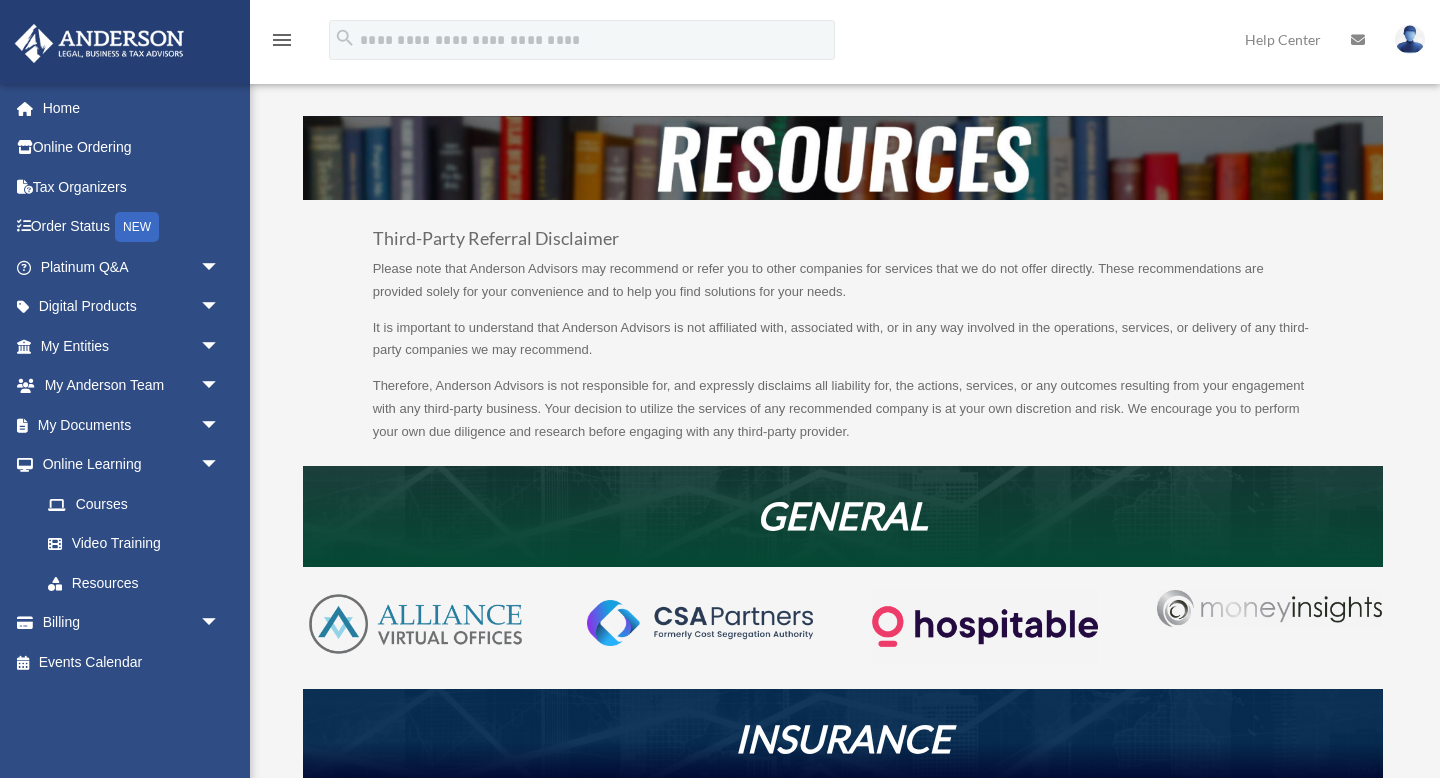 scroll, scrollTop: 0, scrollLeft: 0, axis: both 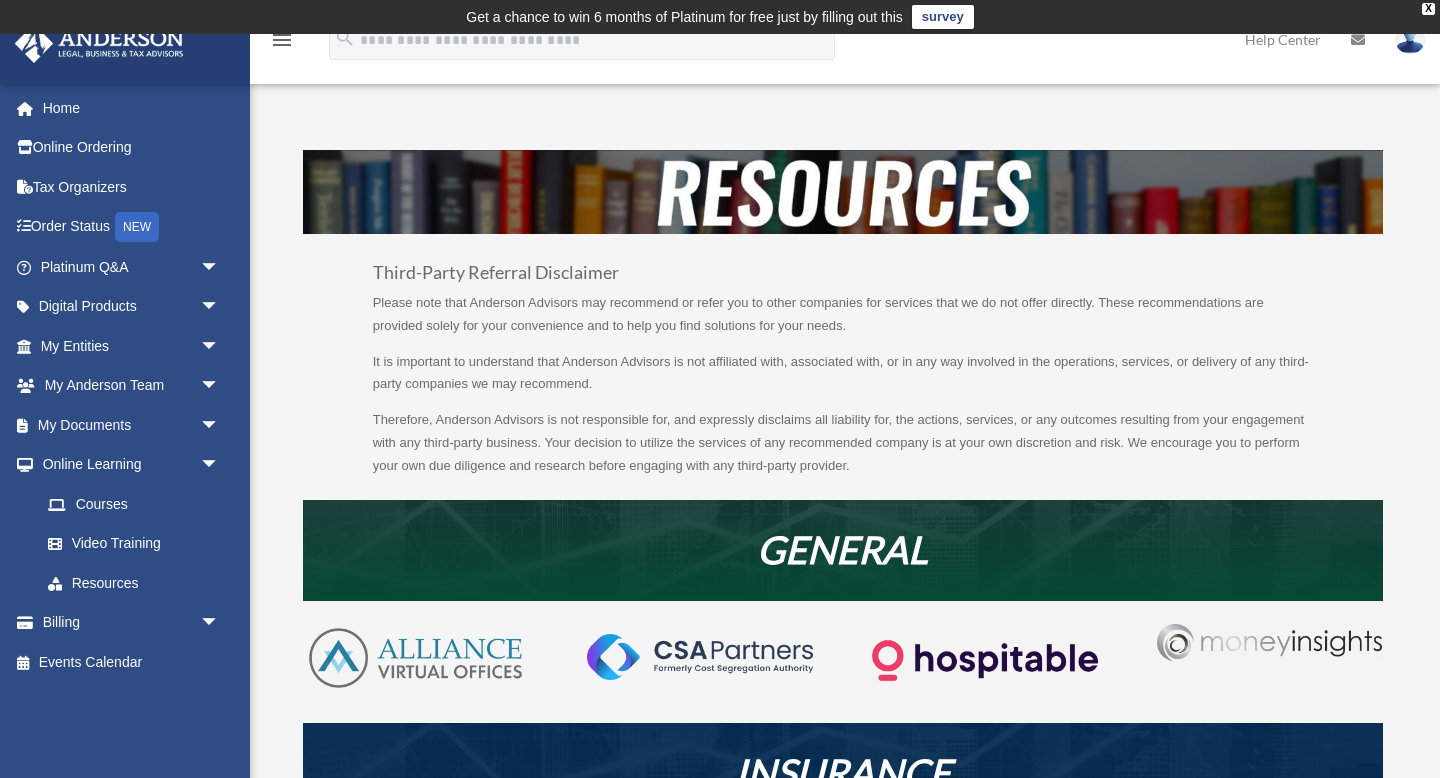 click at bounding box center [699, 657] 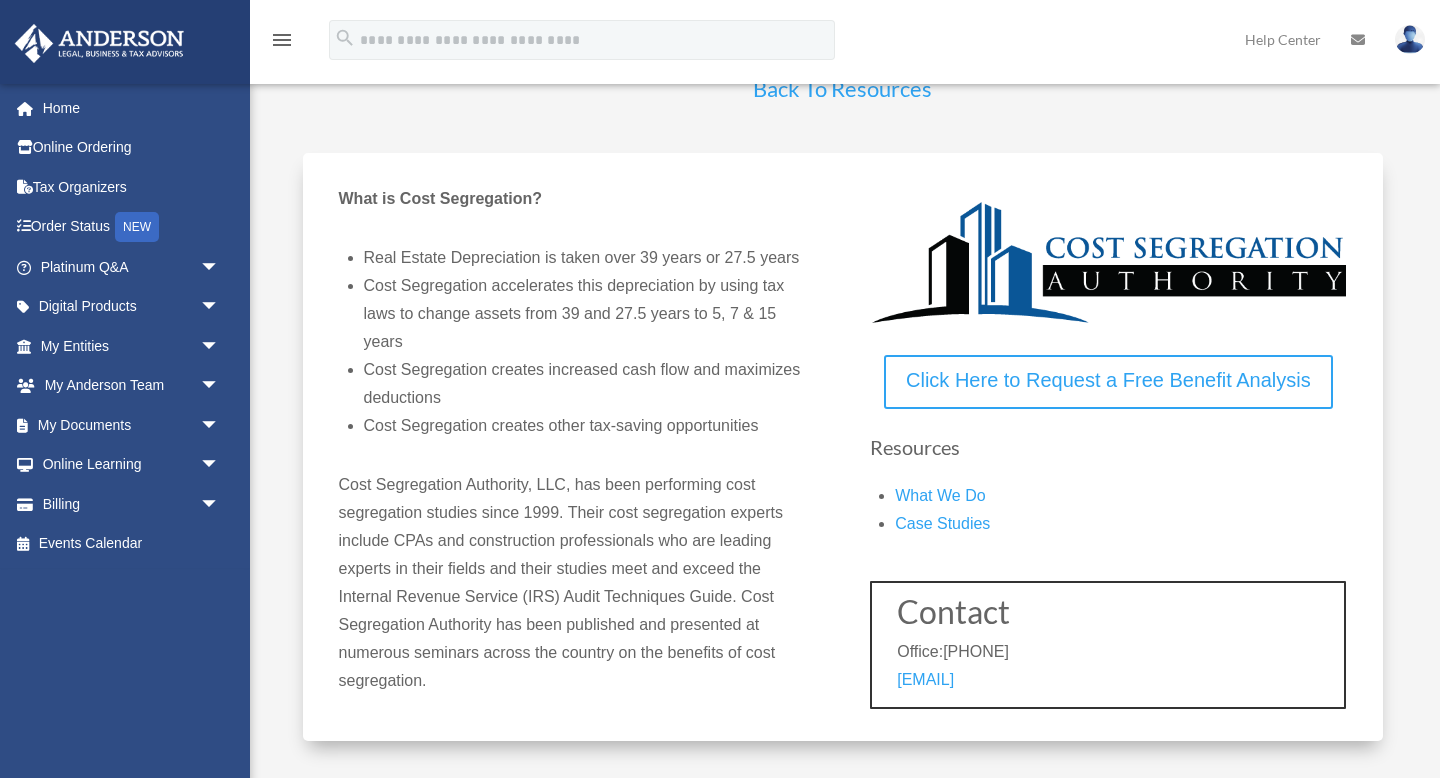 scroll, scrollTop: 93, scrollLeft: 0, axis: vertical 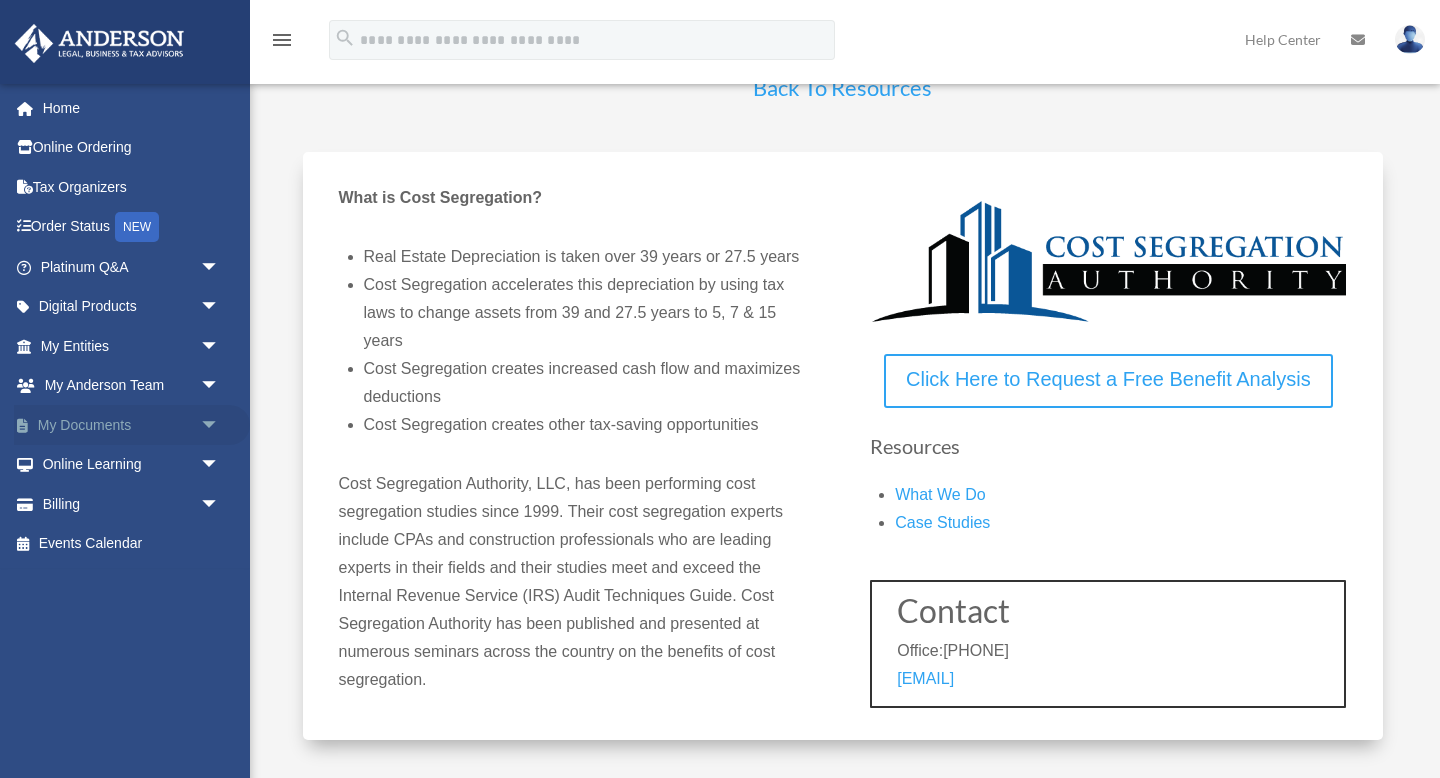 click on "arrow_drop_down" at bounding box center (220, 425) 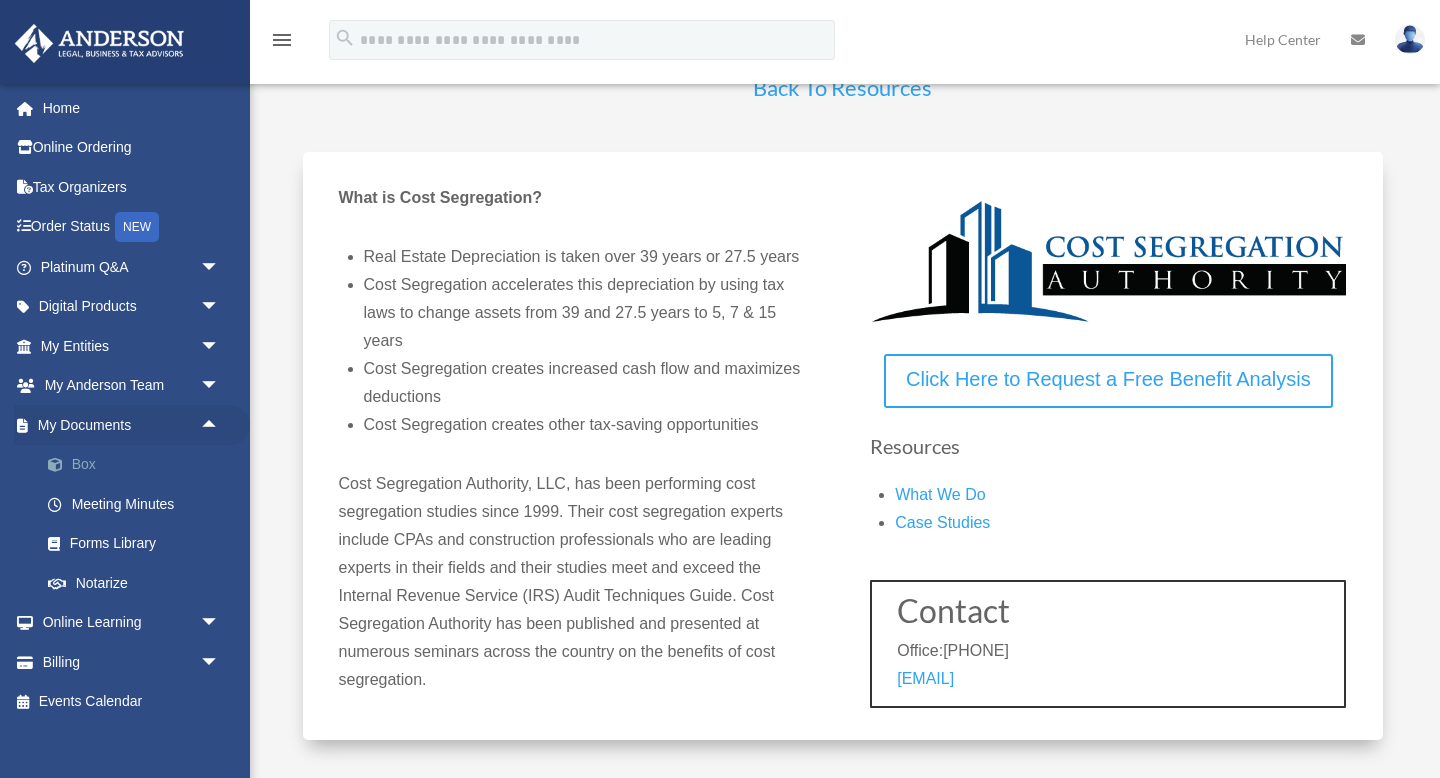 click on "Box" at bounding box center [139, 465] 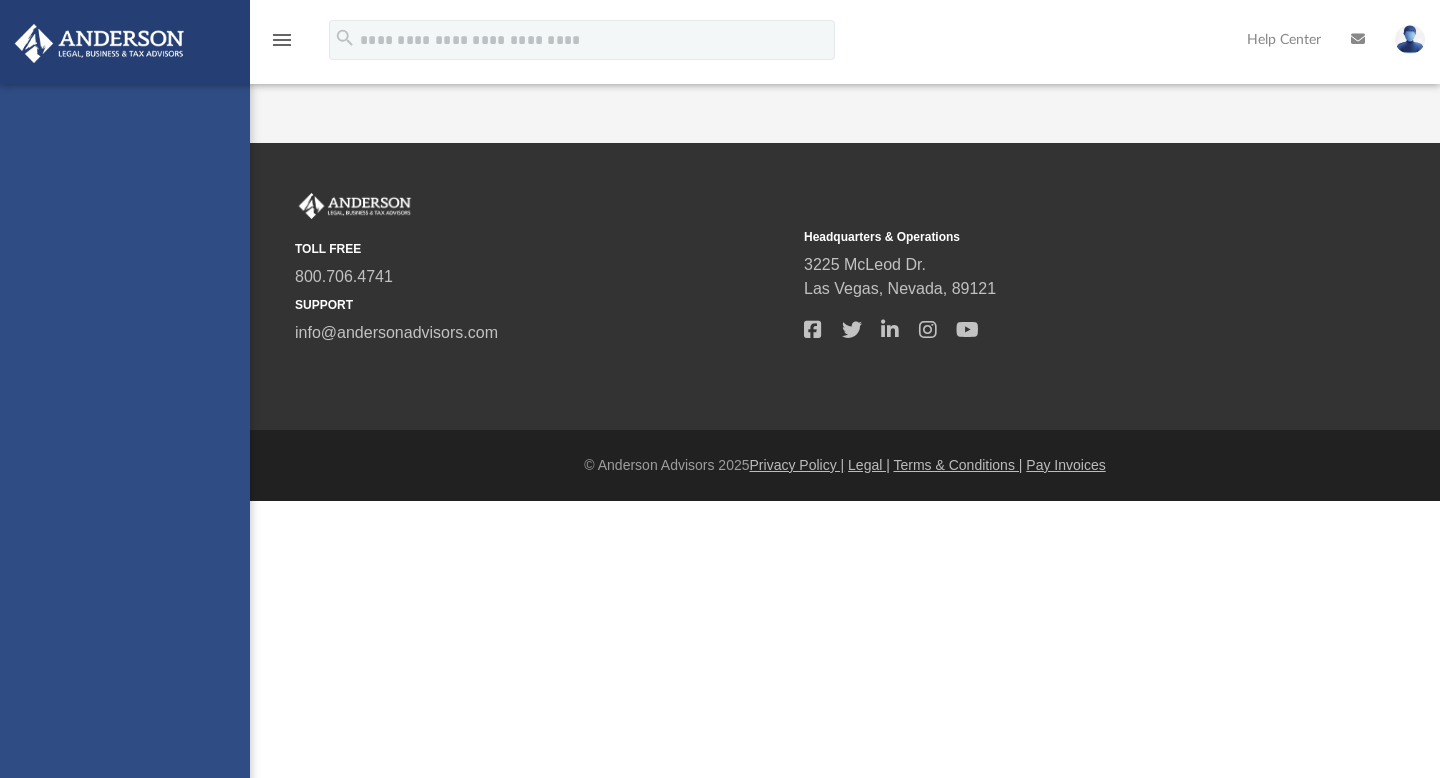 scroll, scrollTop: 0, scrollLeft: 0, axis: both 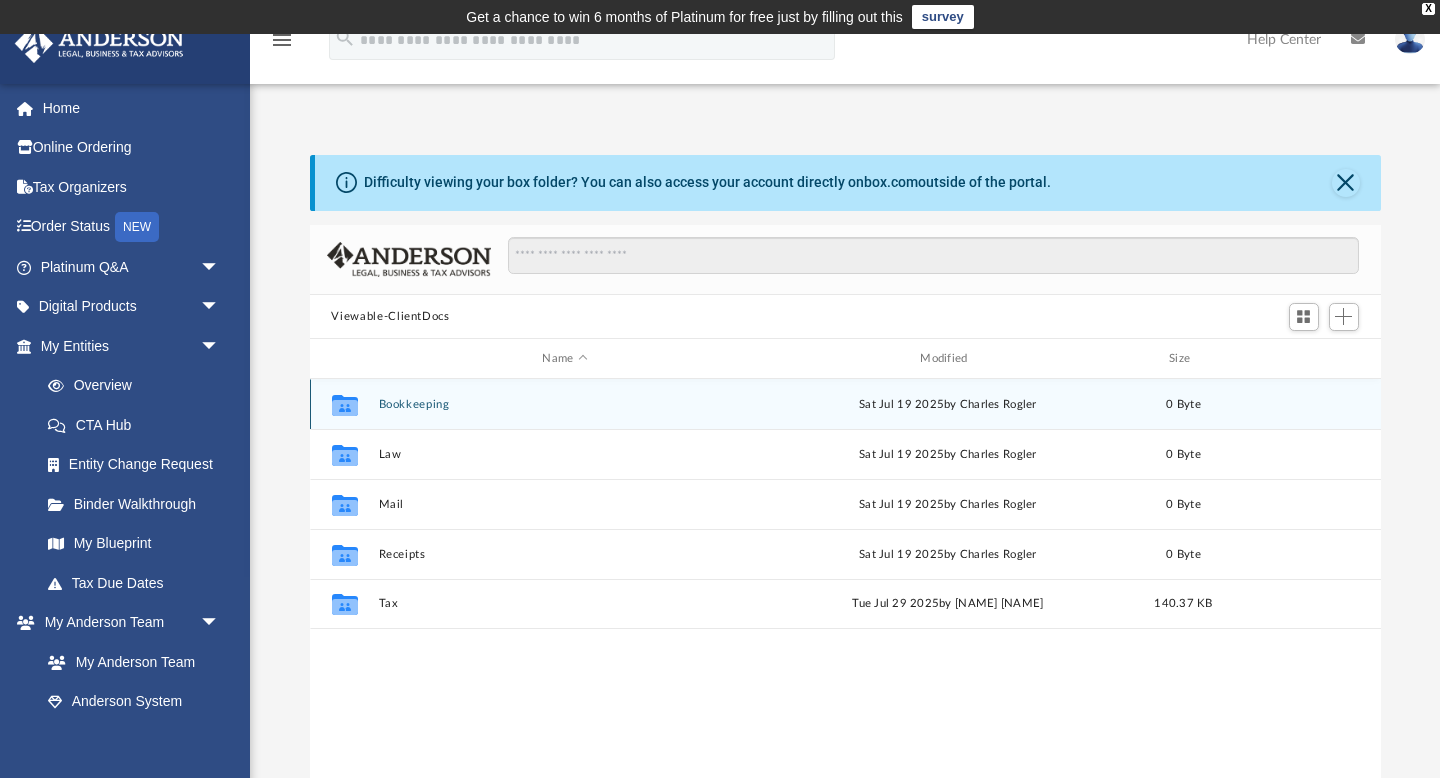 click on "Collaborated Folder Bookkeeping Sat Jul 19 2025  by Charles Rogler 0 Byte" at bounding box center (845, 404) 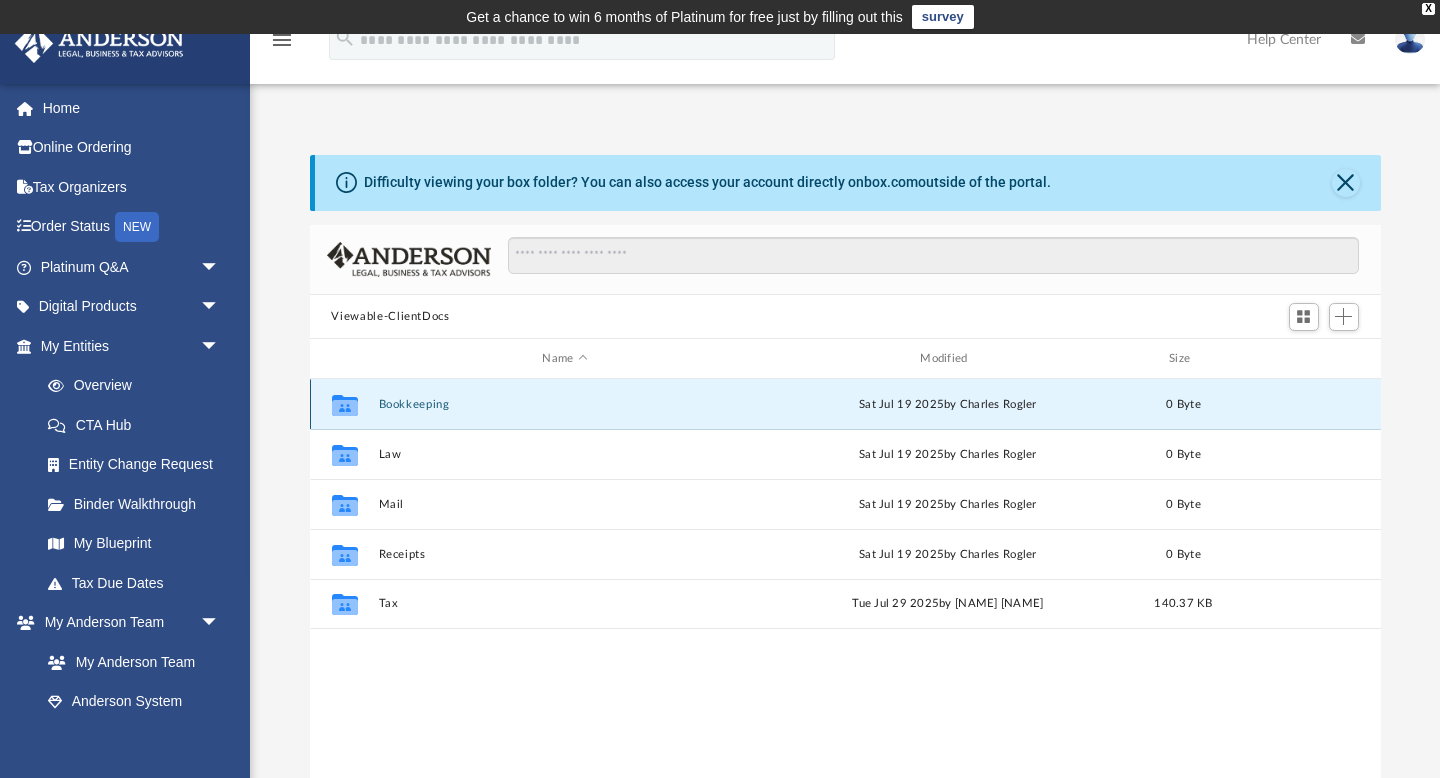 click on "Bookkeeping" at bounding box center (565, 404) 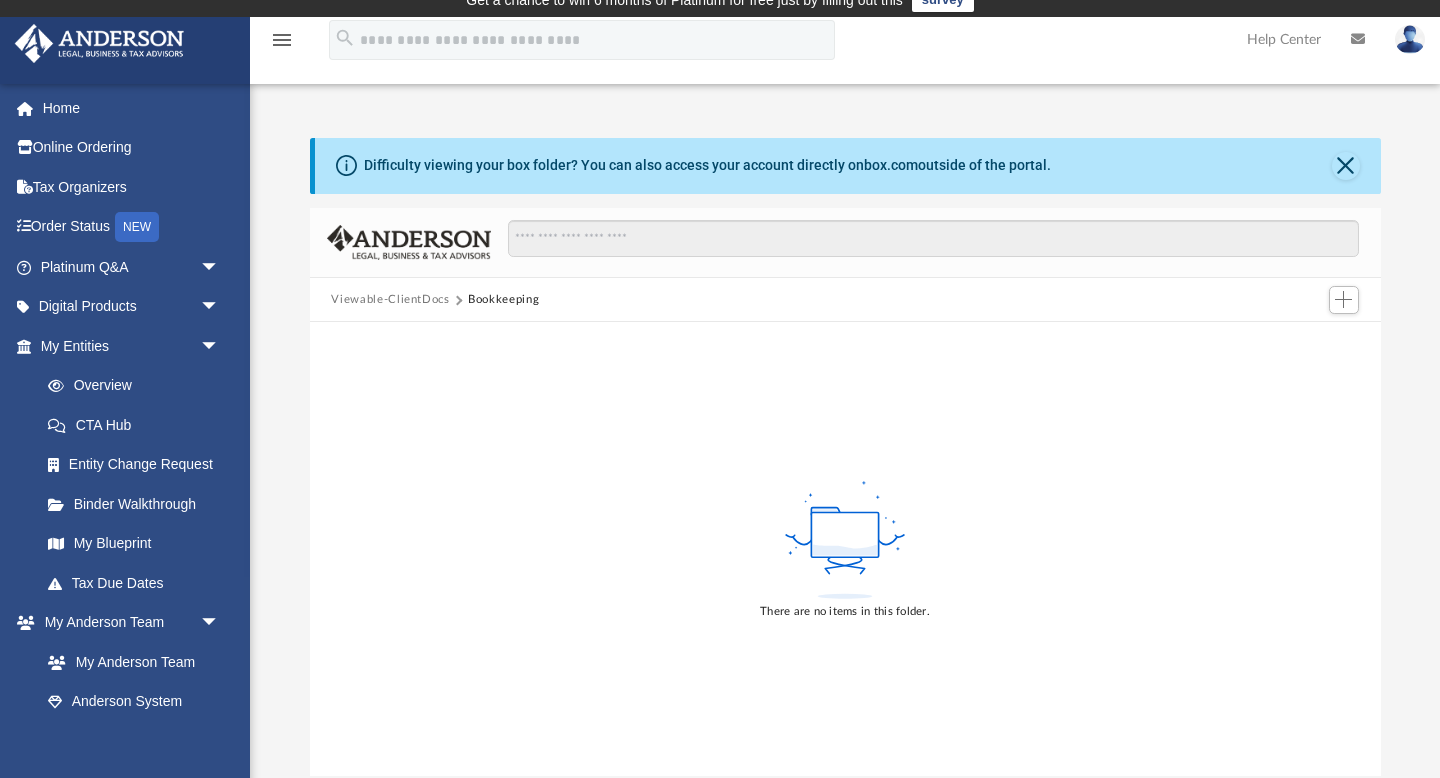 scroll, scrollTop: 11, scrollLeft: 0, axis: vertical 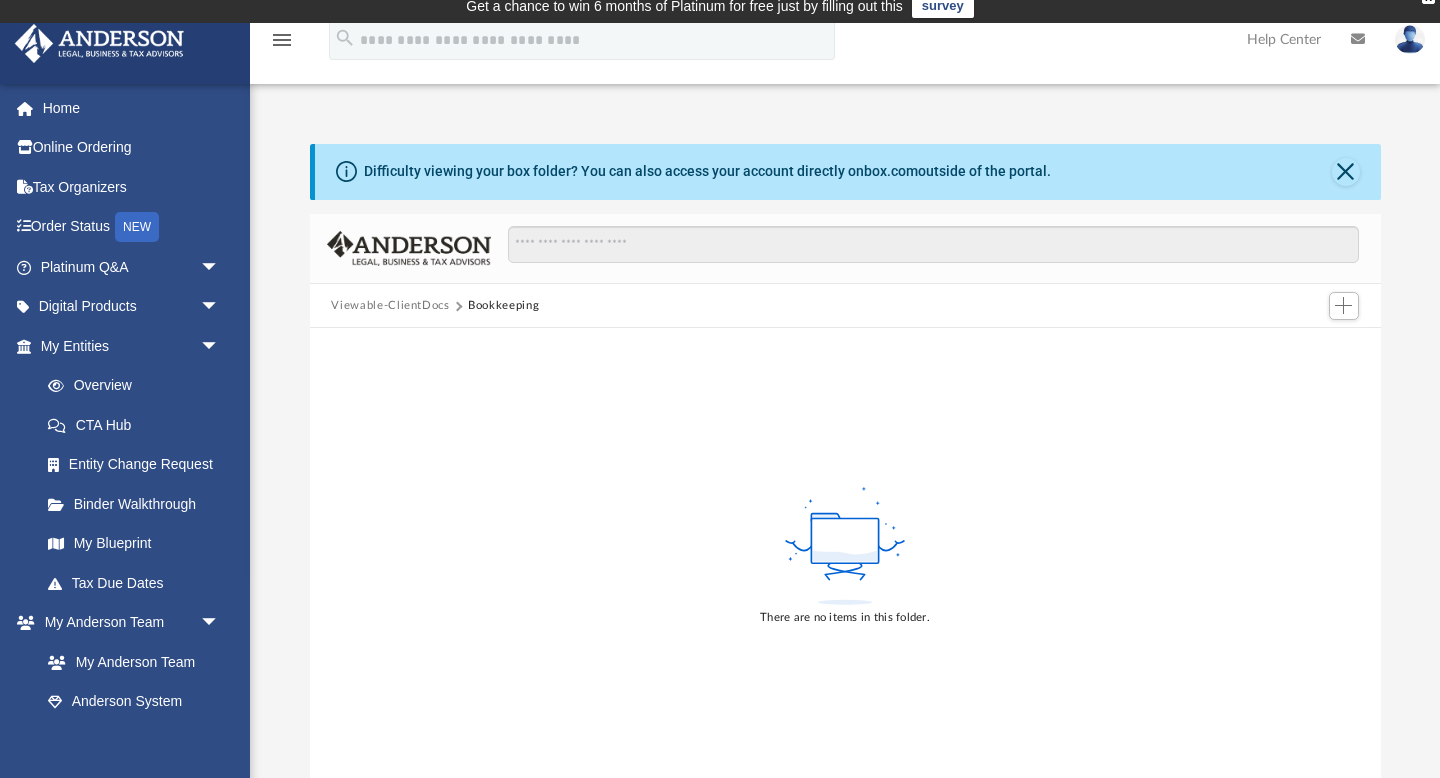 click on "Viewable-ClientDocs" at bounding box center (390, 306) 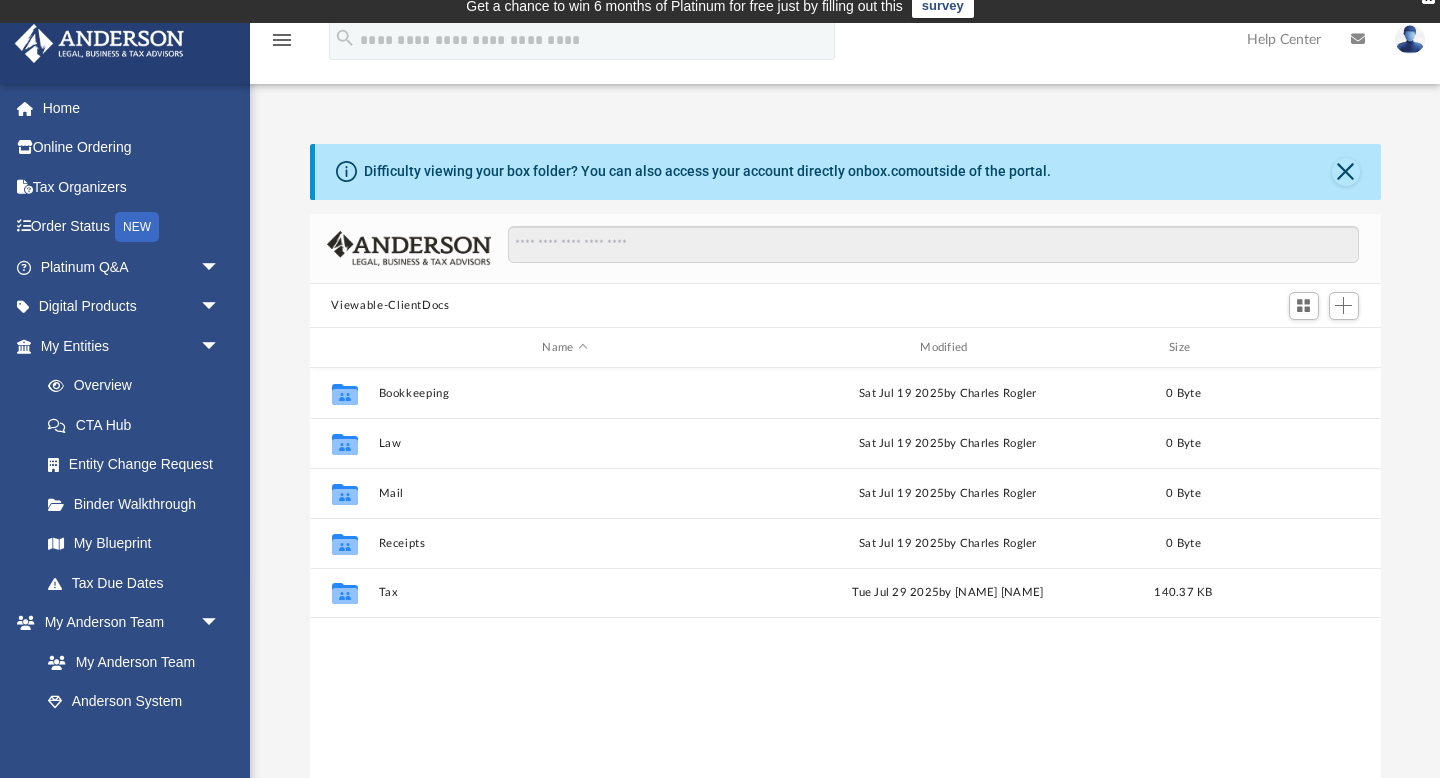 scroll, scrollTop: 1, scrollLeft: 1, axis: both 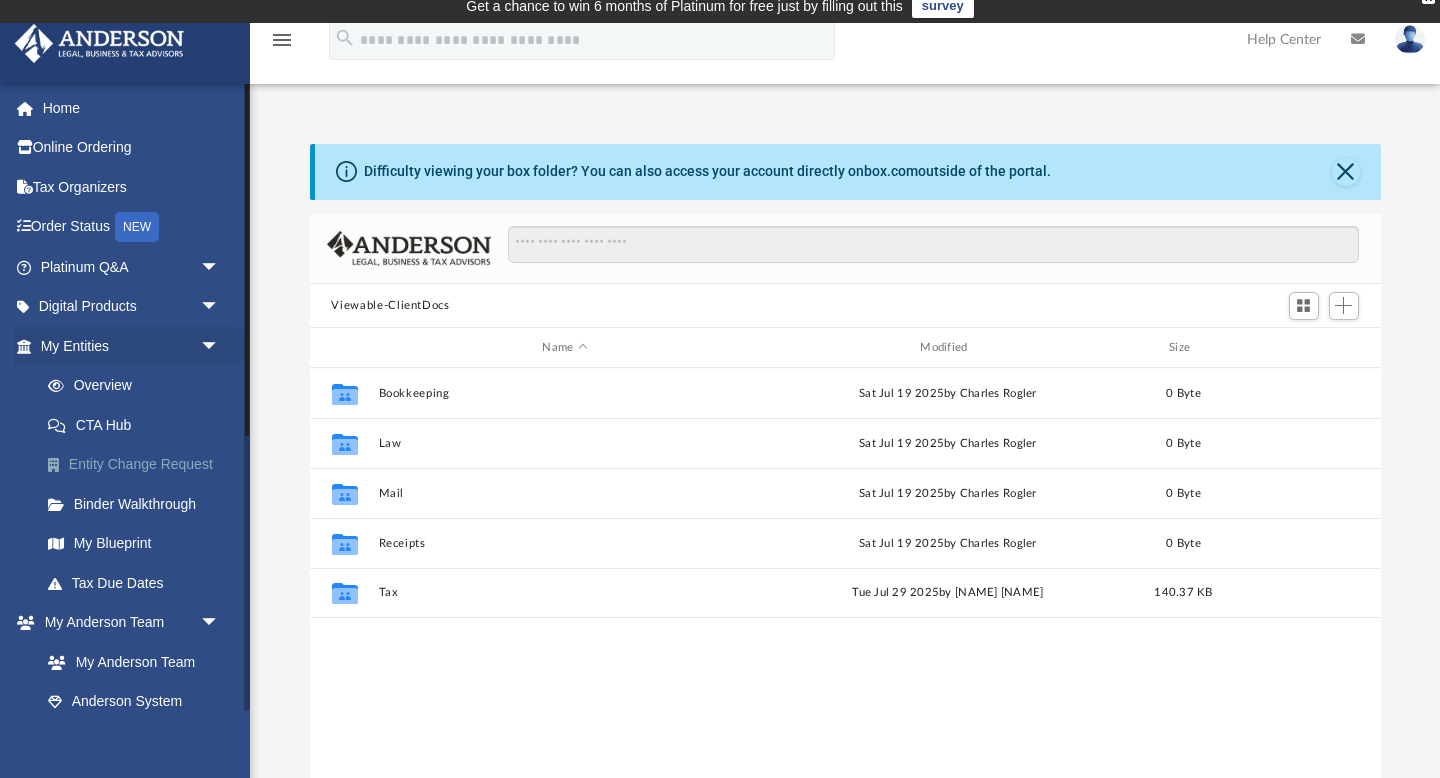 click on "Entity Change Request" at bounding box center [139, 465] 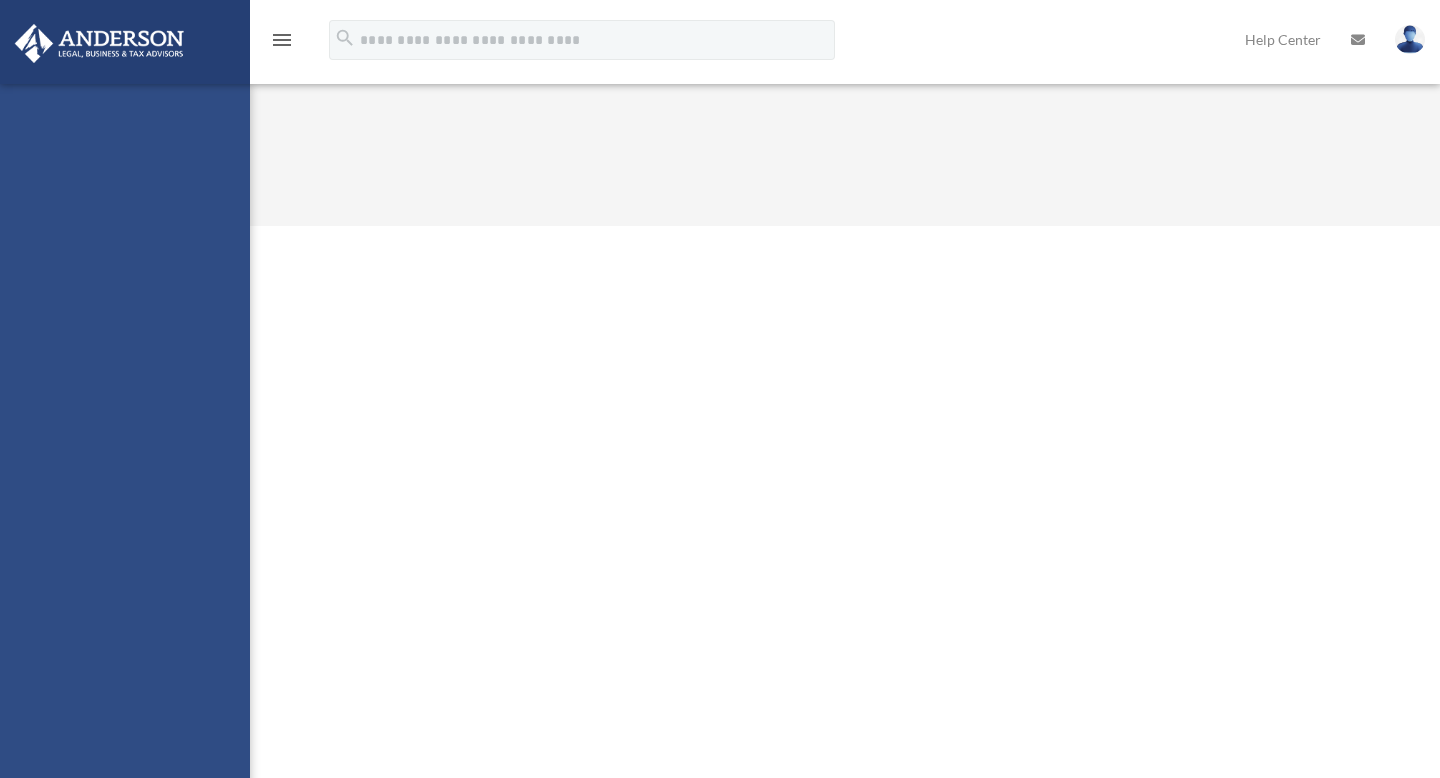 scroll, scrollTop: 0, scrollLeft: 0, axis: both 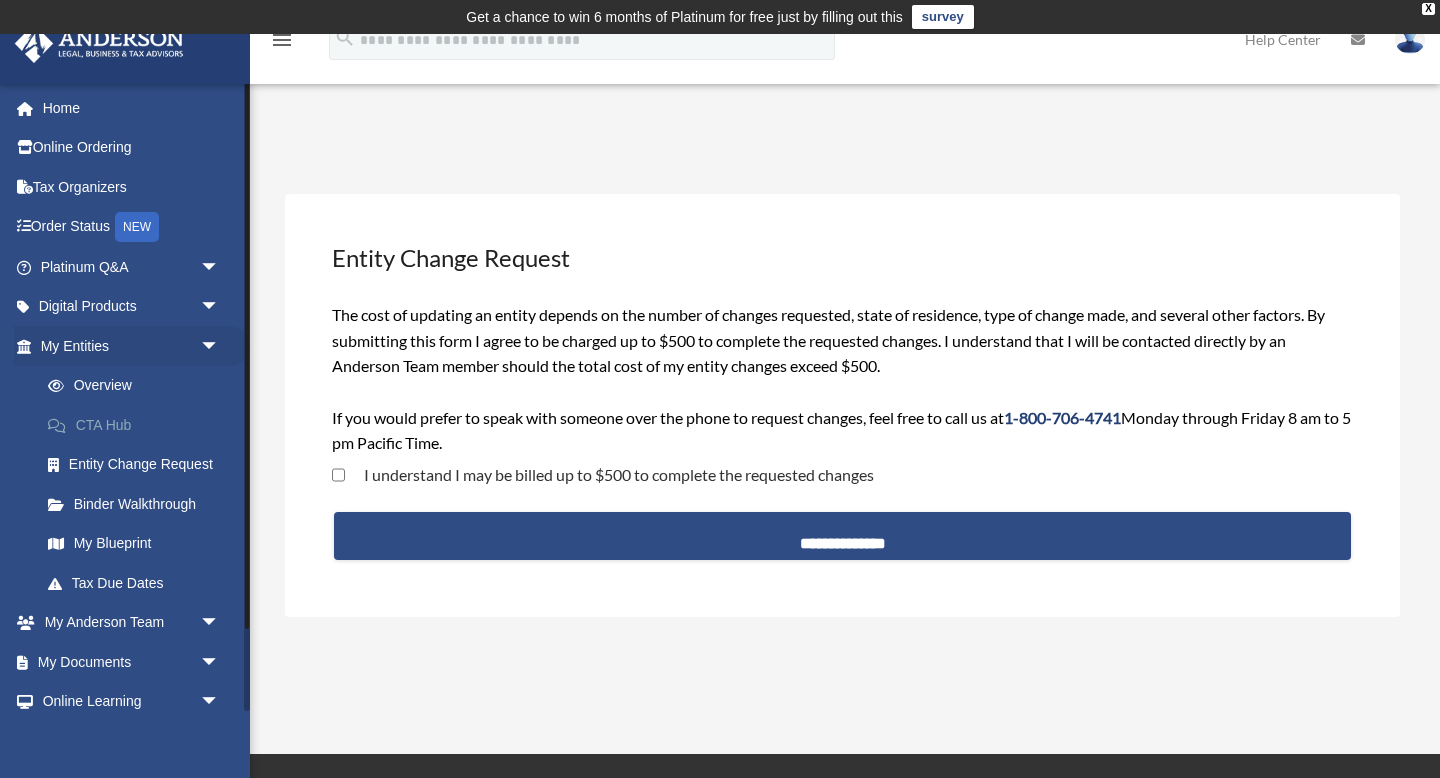 click on "CTA Hub" at bounding box center [139, 425] 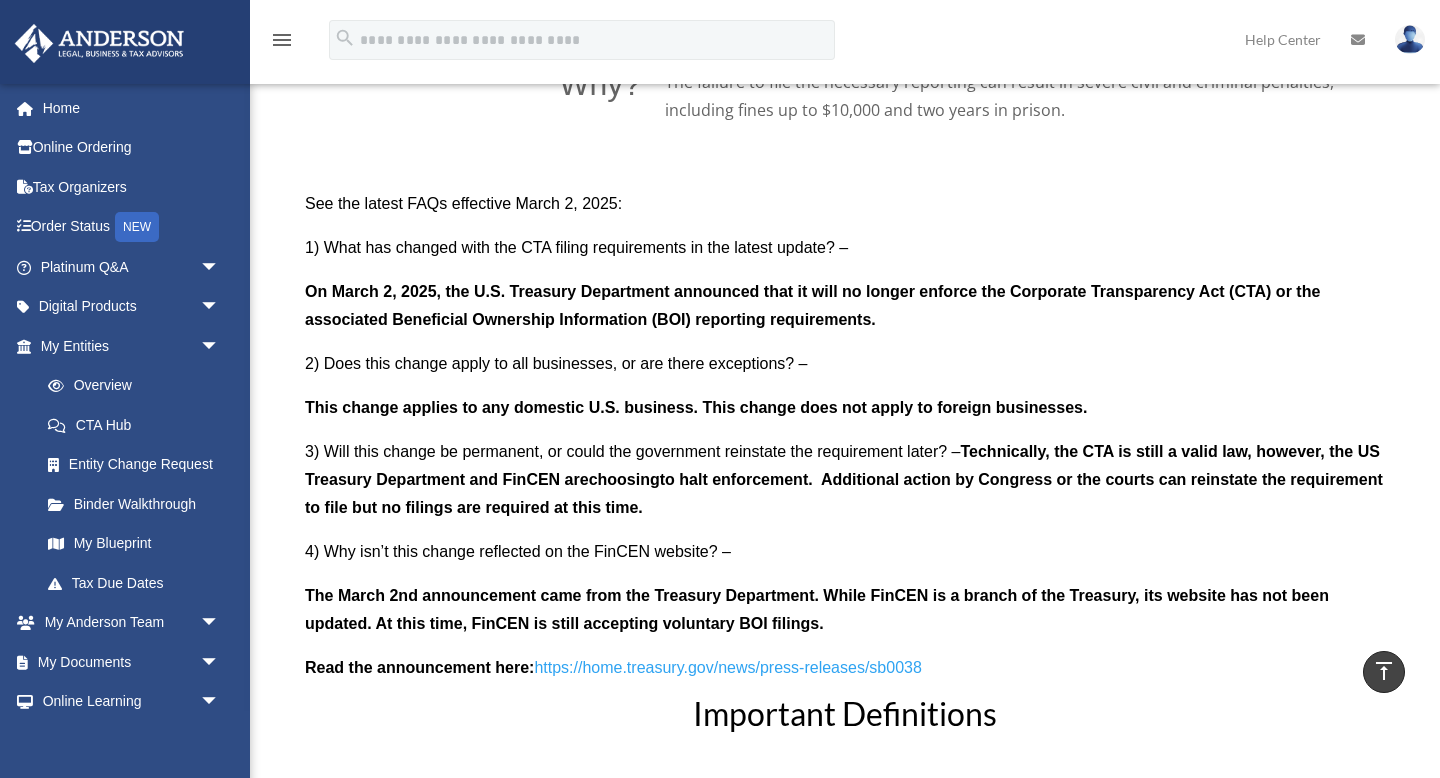 scroll, scrollTop: 1722, scrollLeft: 0, axis: vertical 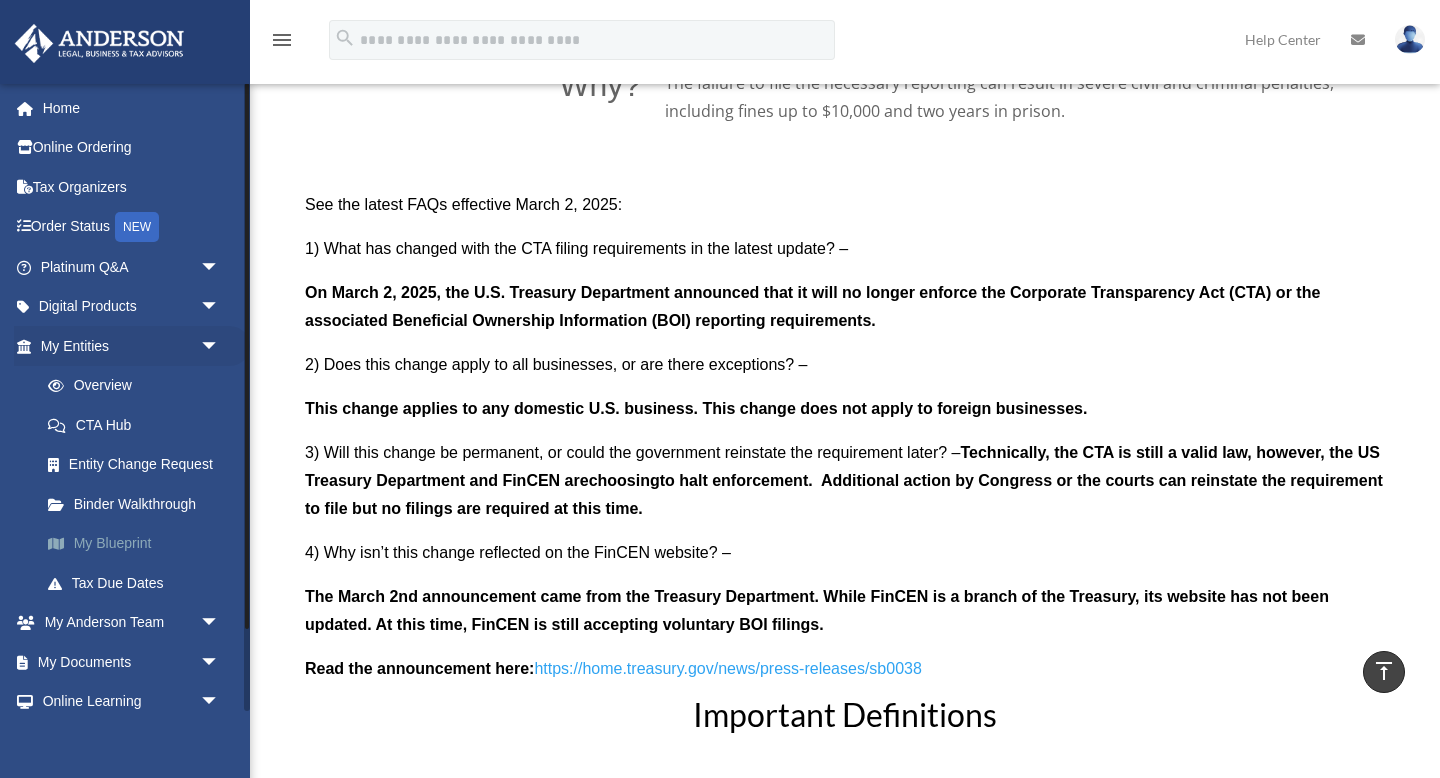 click on "My Blueprint" at bounding box center [139, 544] 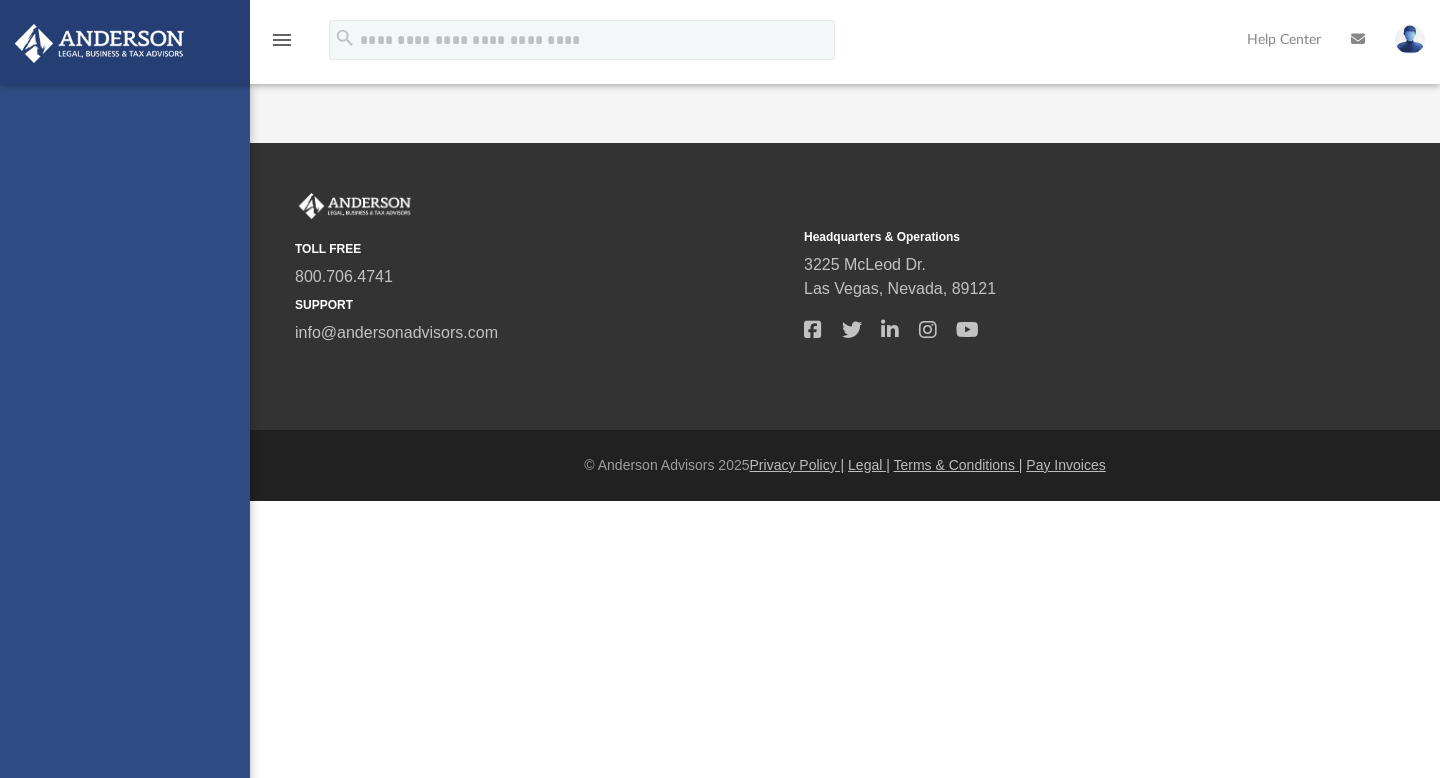 scroll, scrollTop: 0, scrollLeft: 0, axis: both 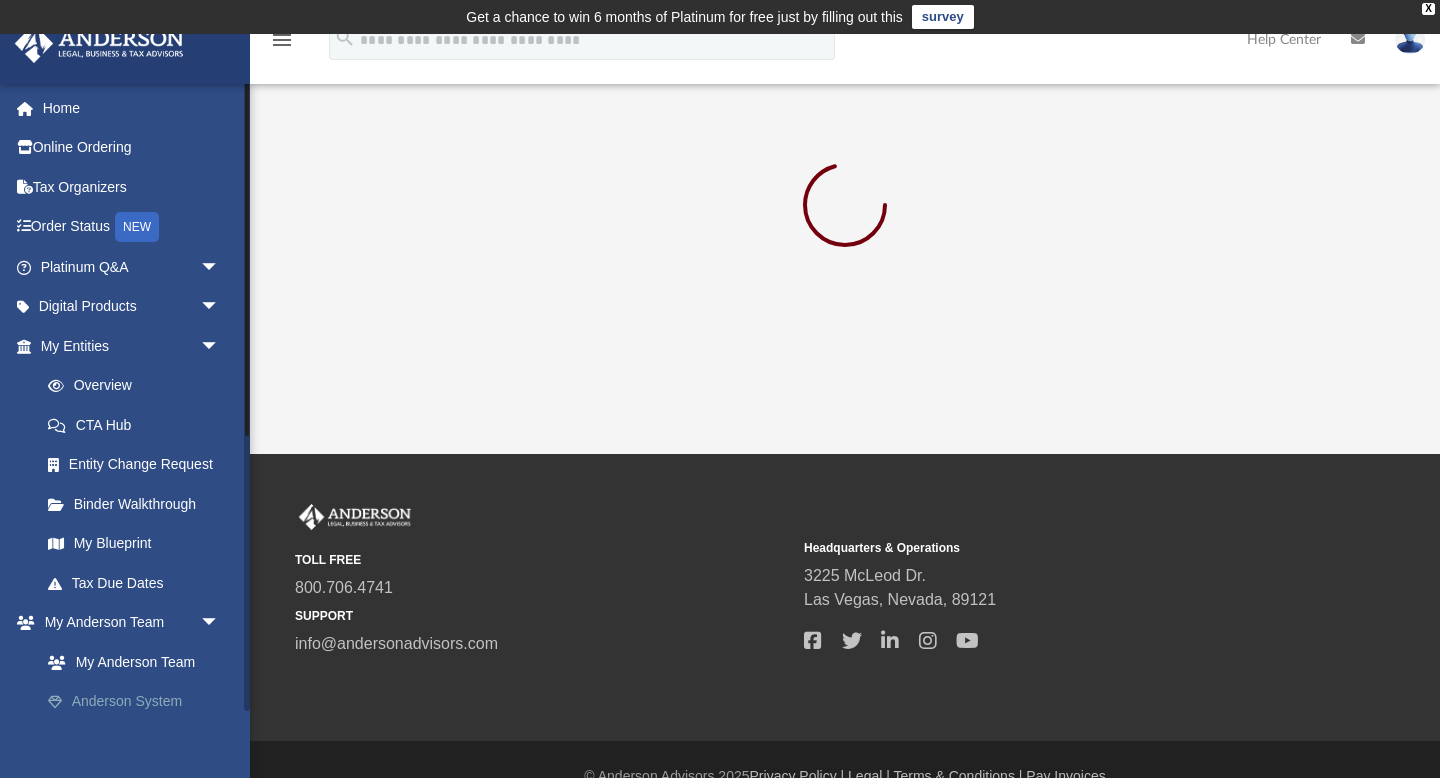 click on "Anderson System" at bounding box center [139, 702] 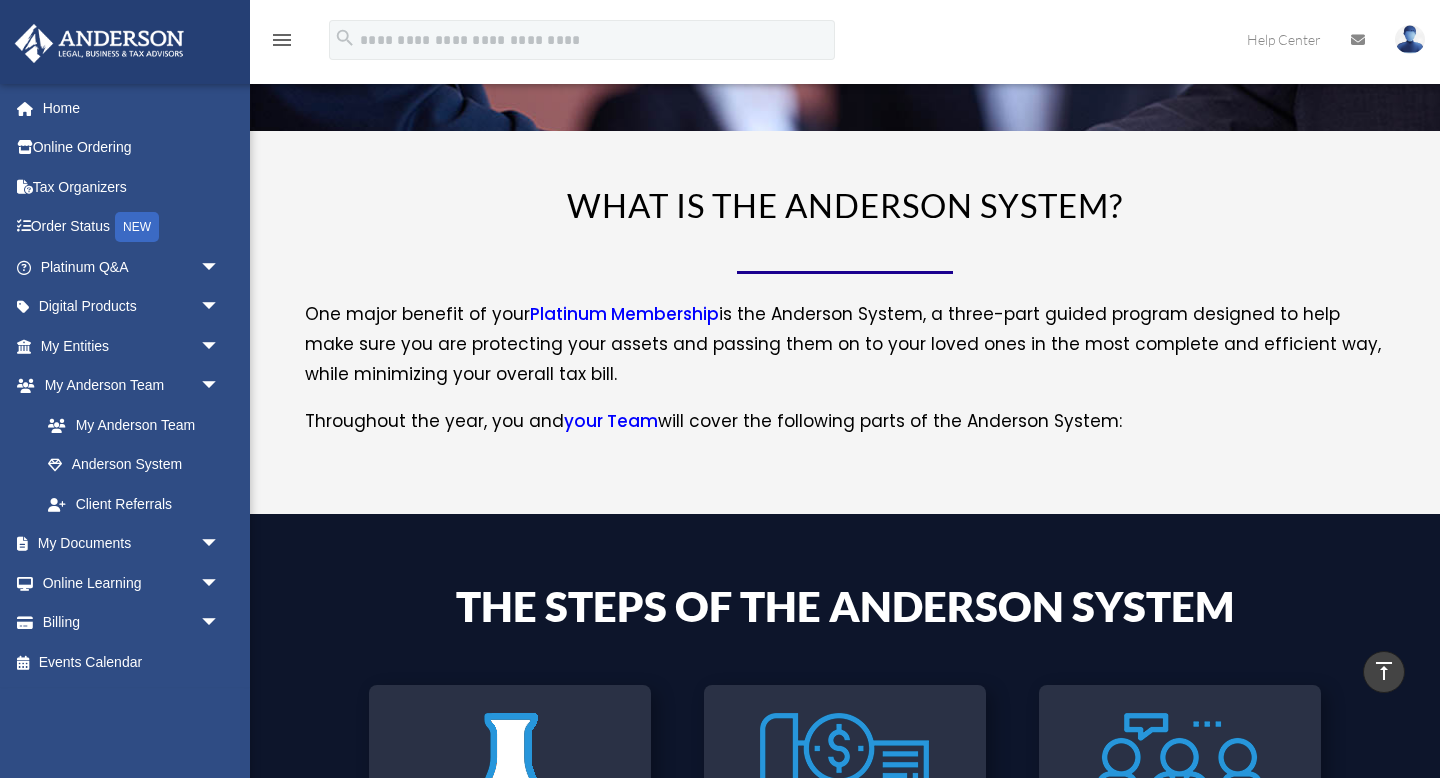 scroll, scrollTop: 233, scrollLeft: 0, axis: vertical 